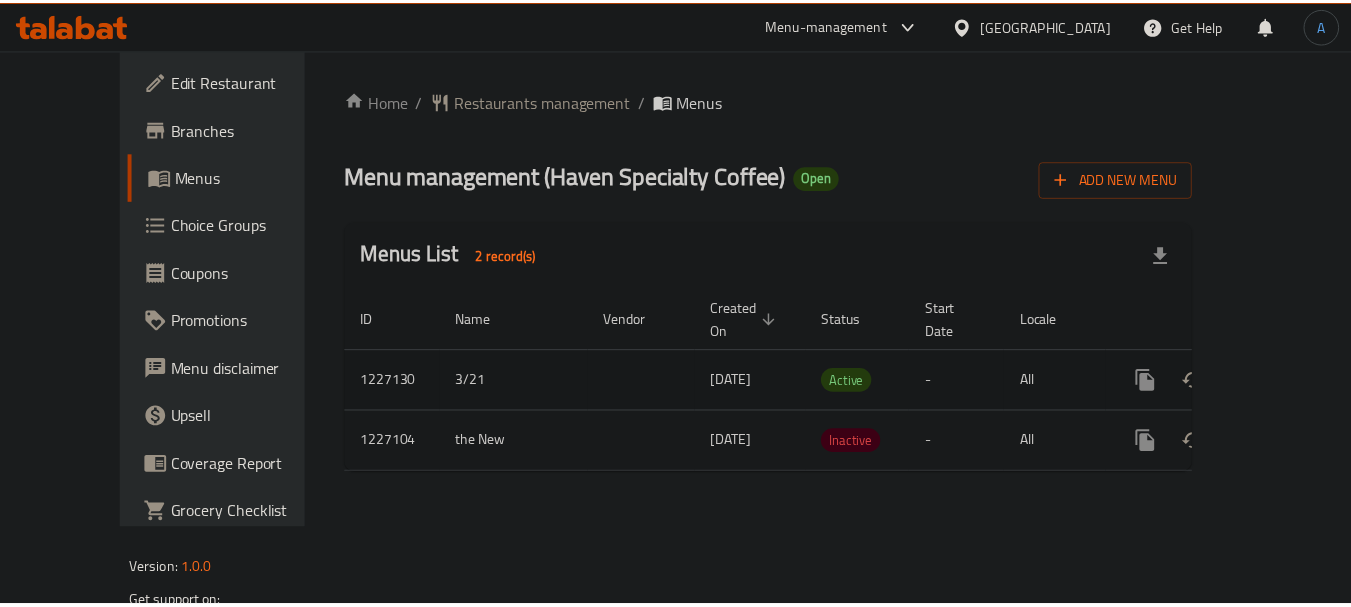 scroll, scrollTop: 0, scrollLeft: 0, axis: both 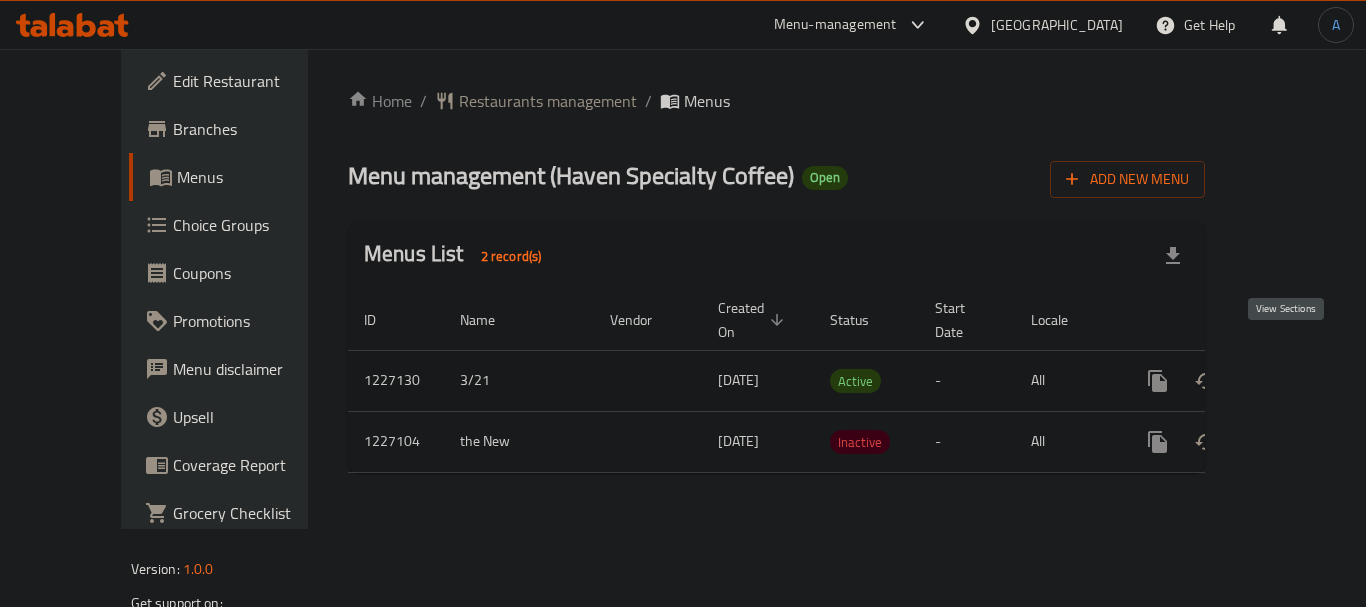 click 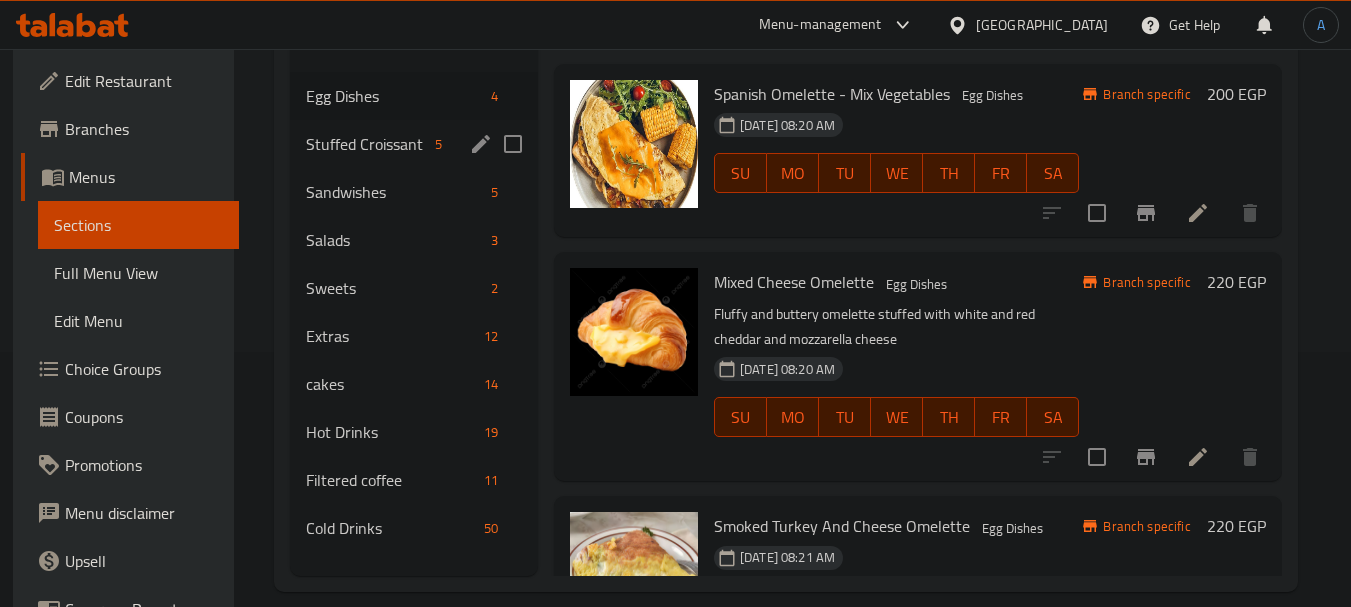 scroll, scrollTop: 280, scrollLeft: 0, axis: vertical 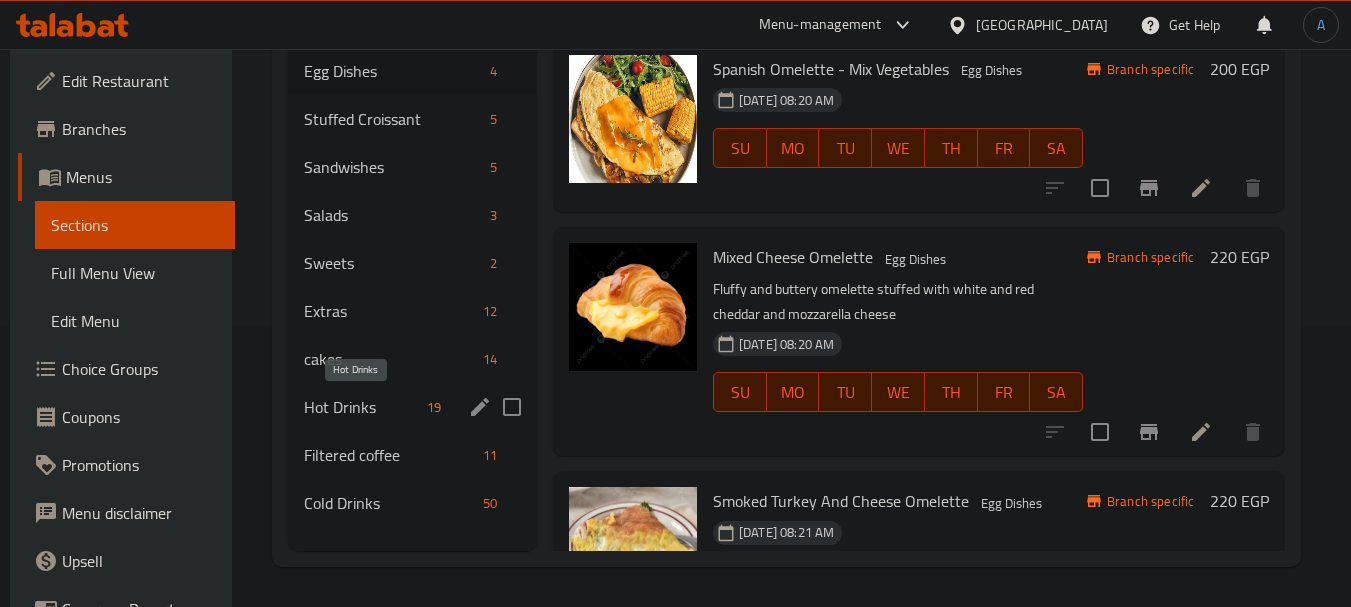 click on "Hot Drinks" at bounding box center [361, 407] 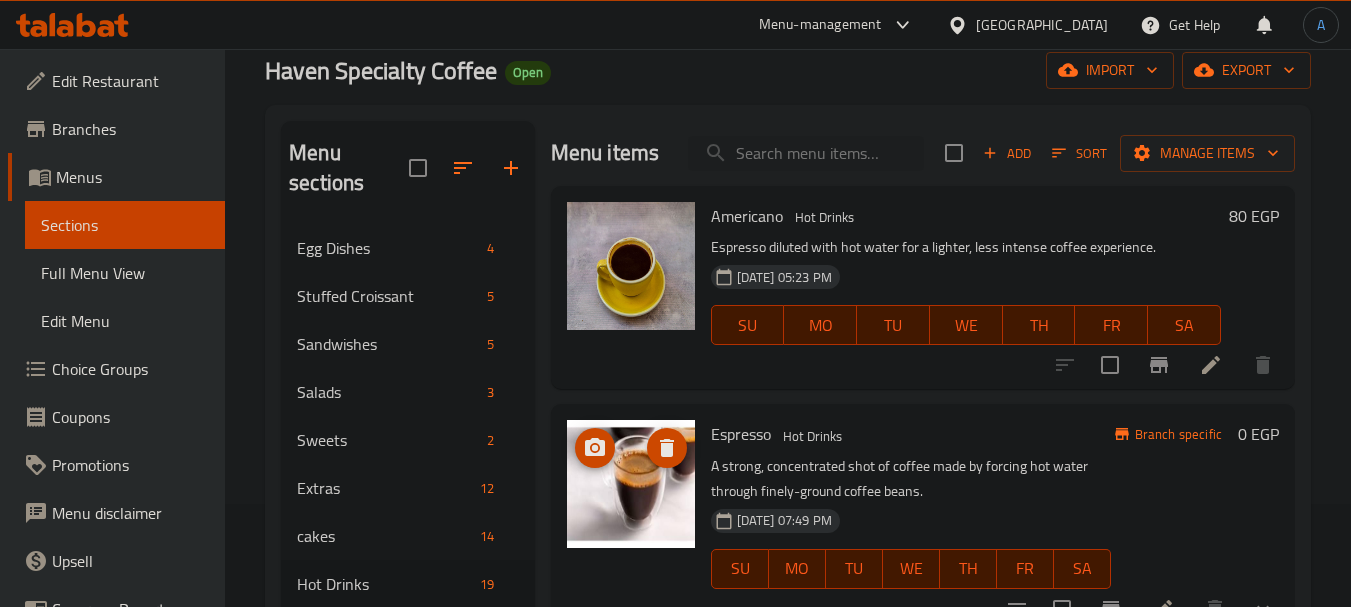 scroll, scrollTop: 0, scrollLeft: 0, axis: both 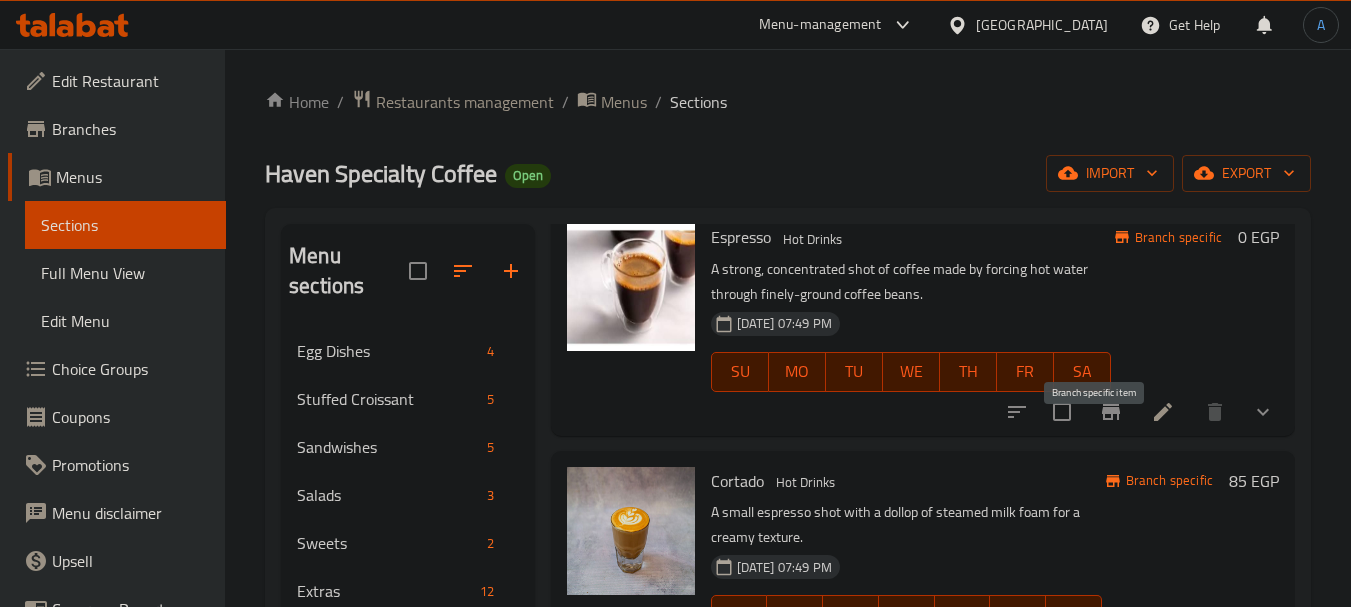 click 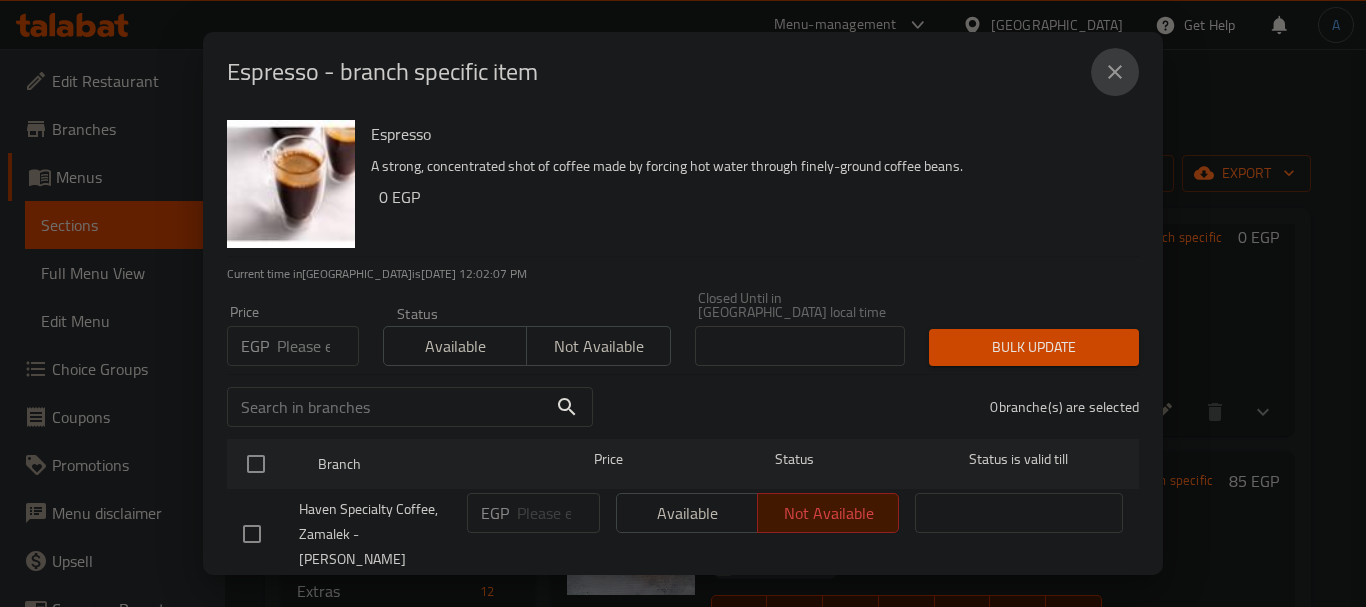 click 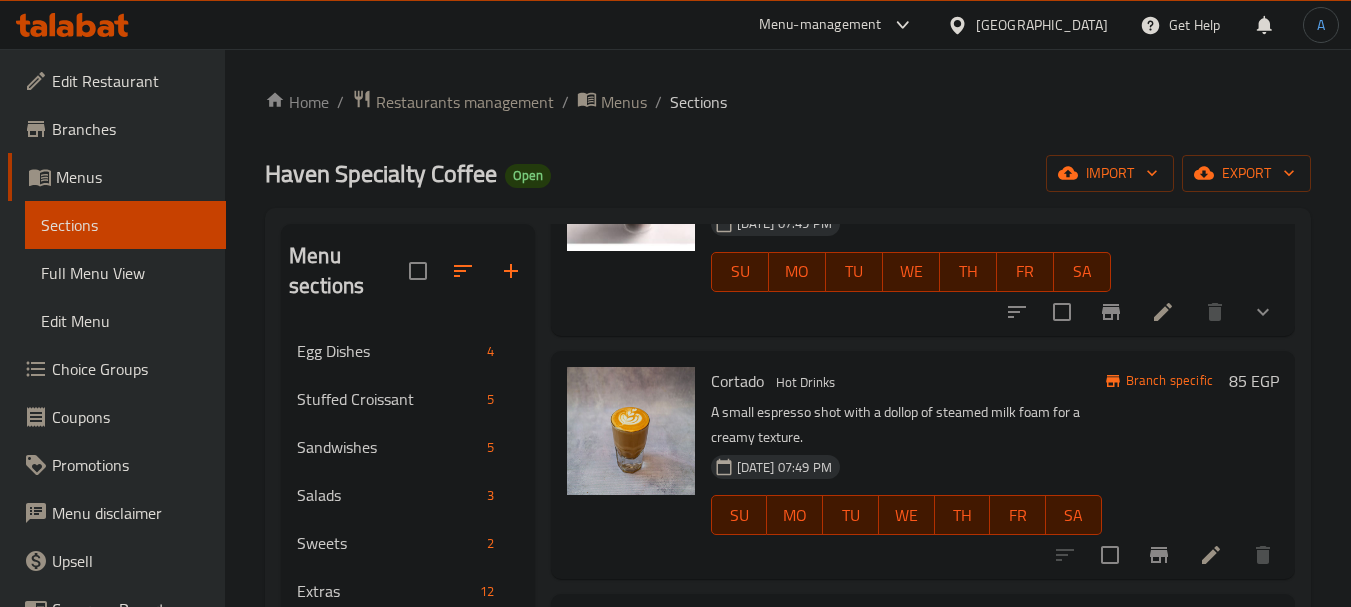 scroll, scrollTop: 500, scrollLeft: 0, axis: vertical 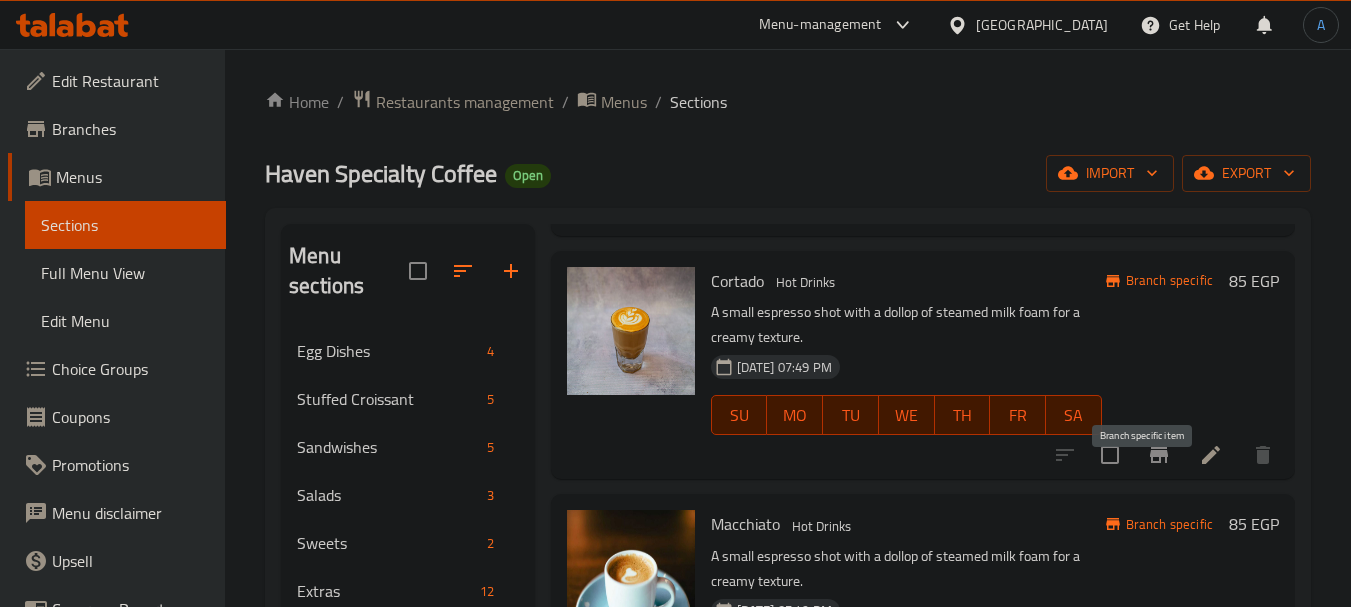 click 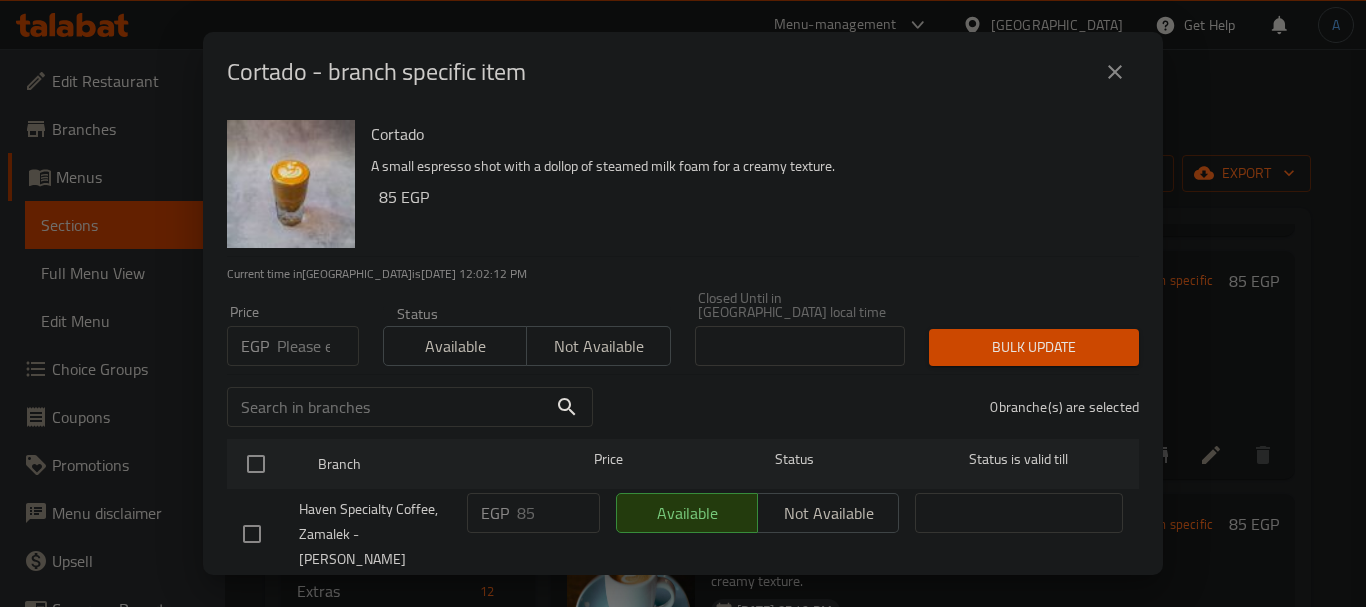 click 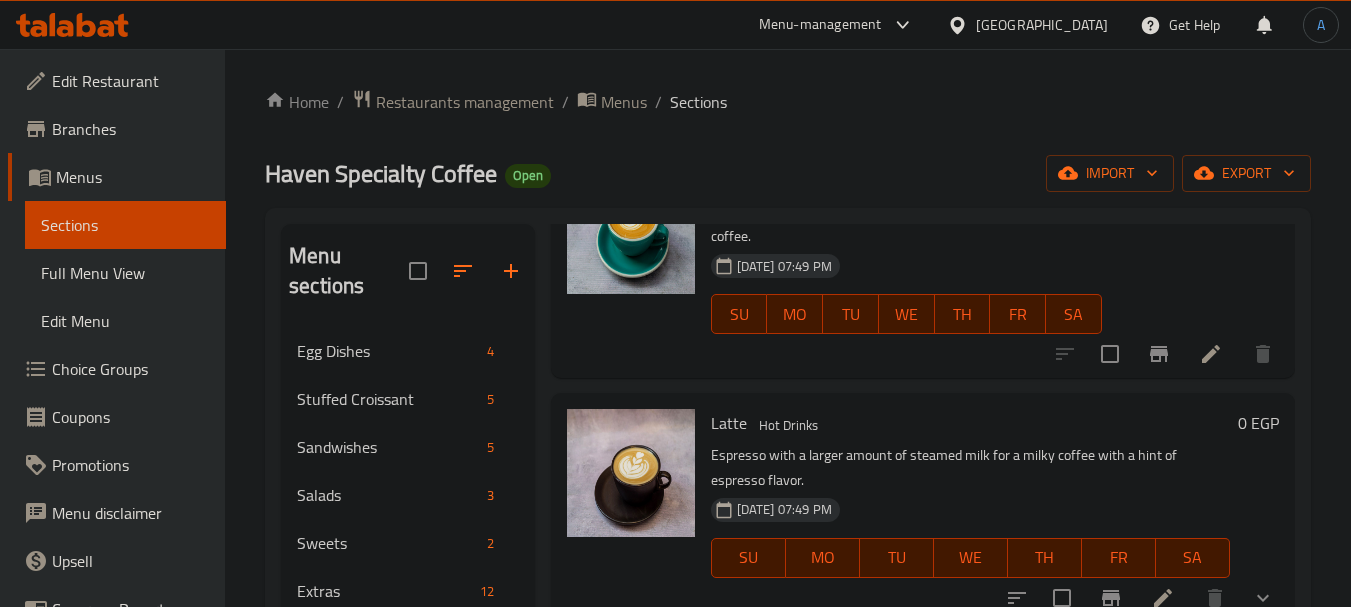 scroll, scrollTop: 1200, scrollLeft: 0, axis: vertical 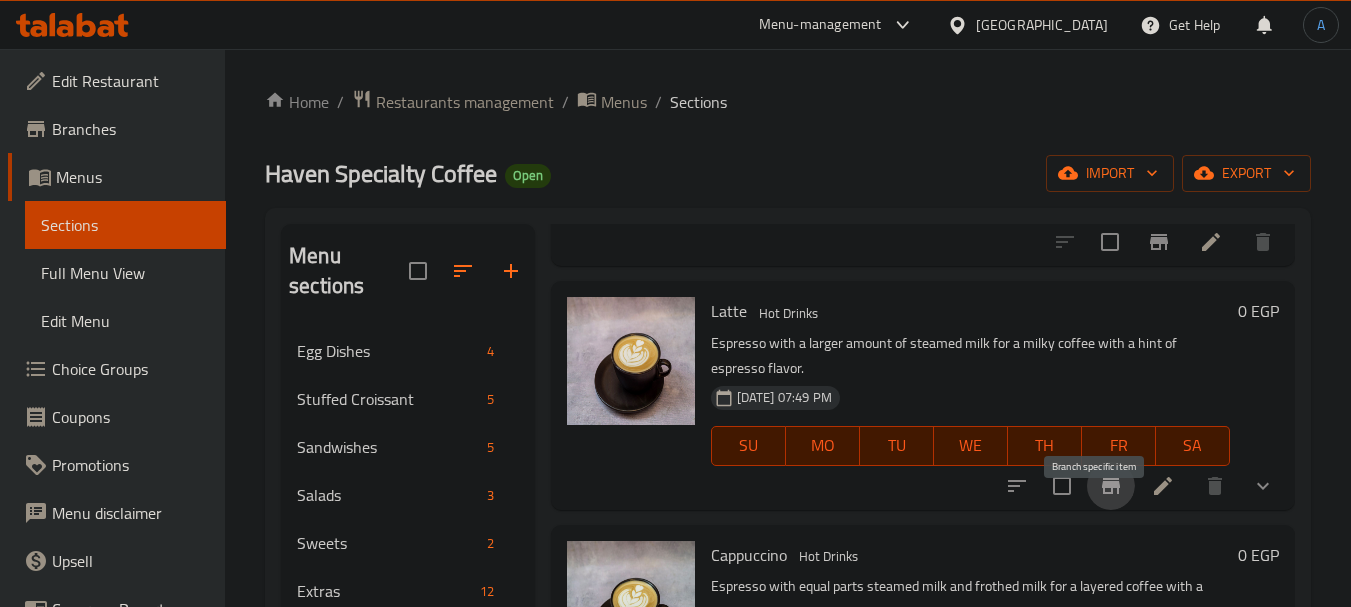 click 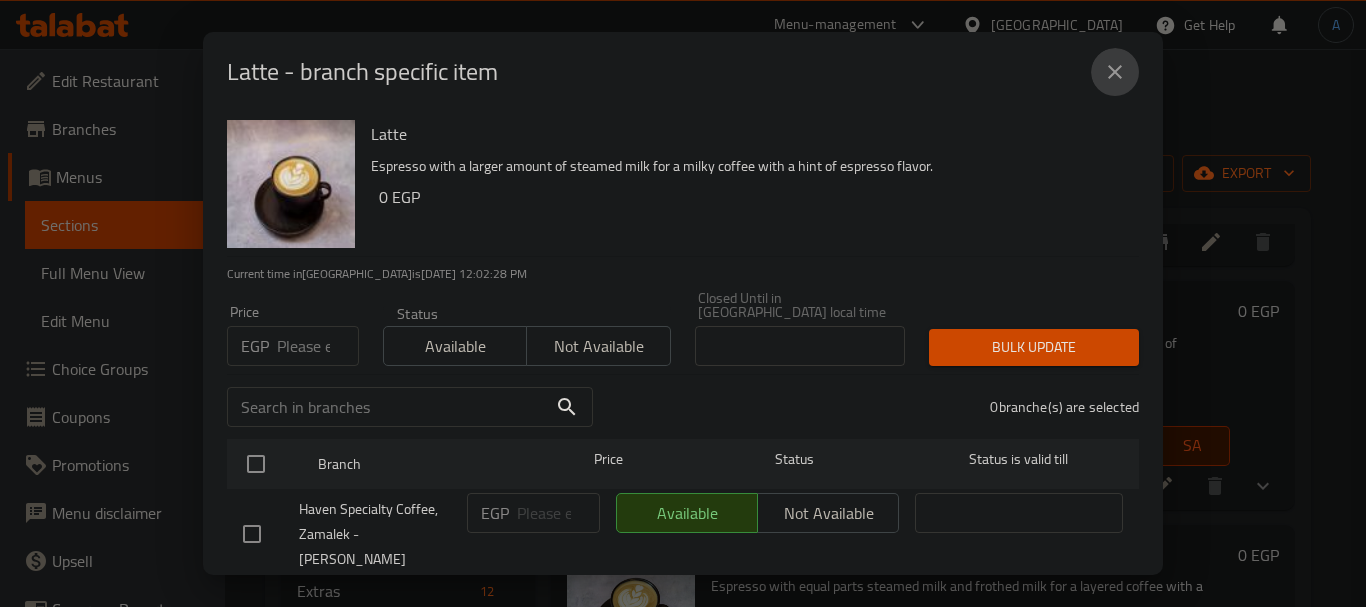 click 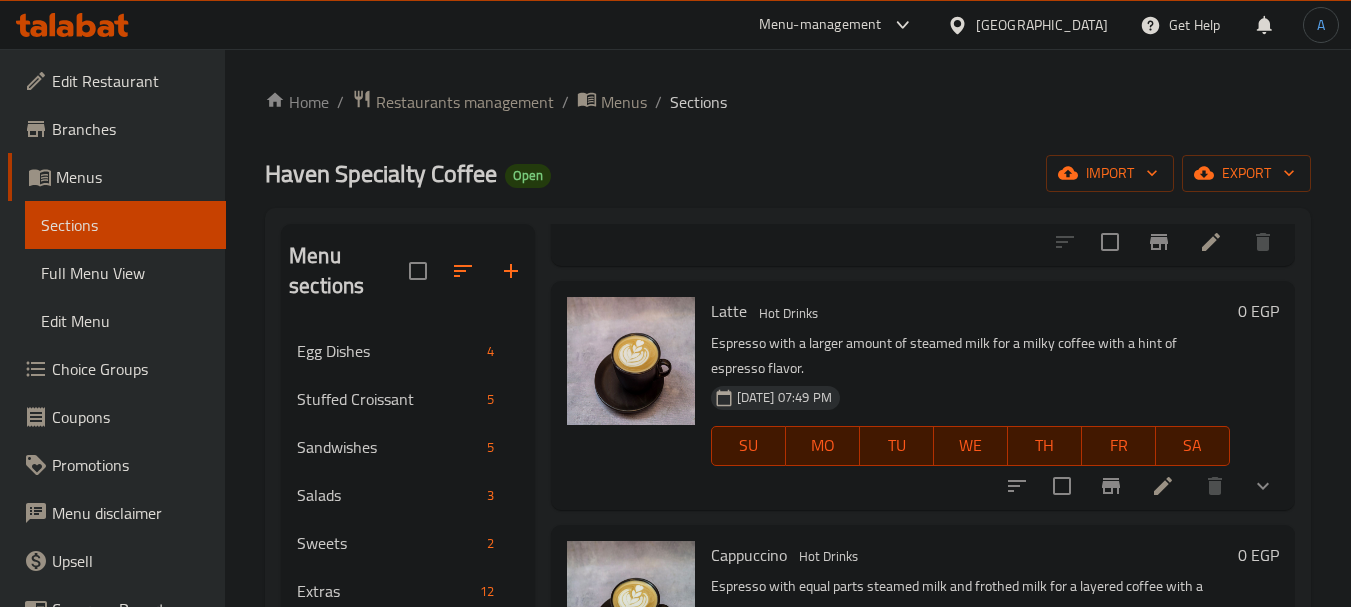 scroll, scrollTop: 1300, scrollLeft: 0, axis: vertical 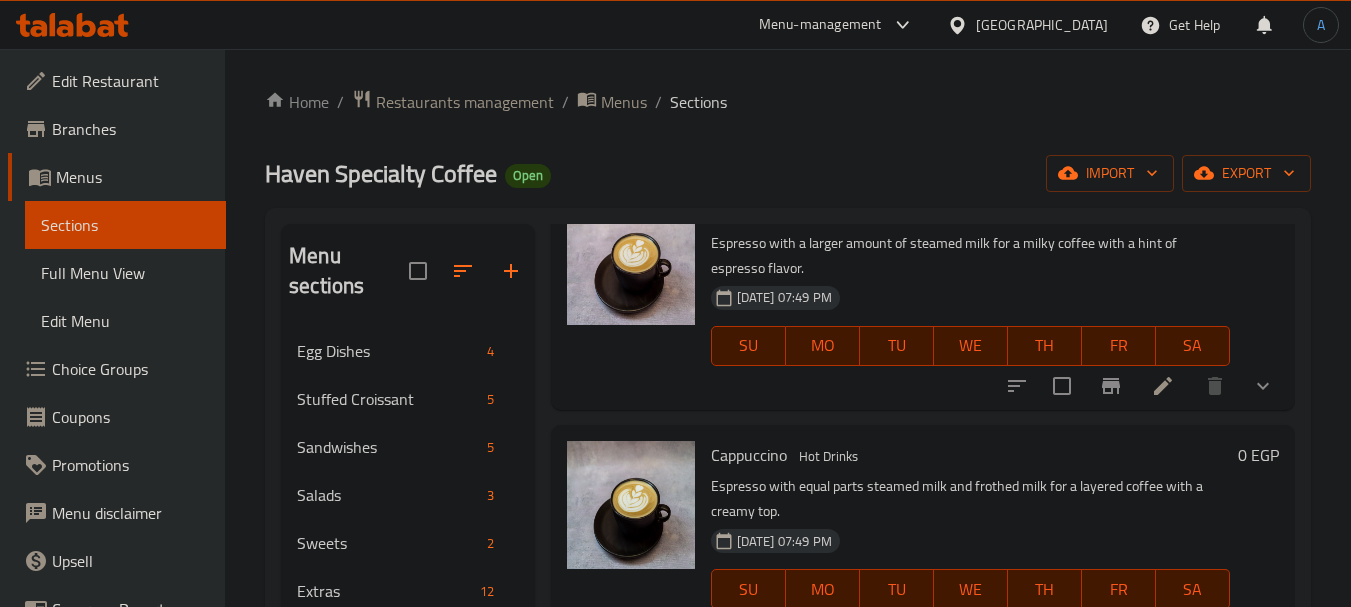 click at bounding box center [1263, 386] 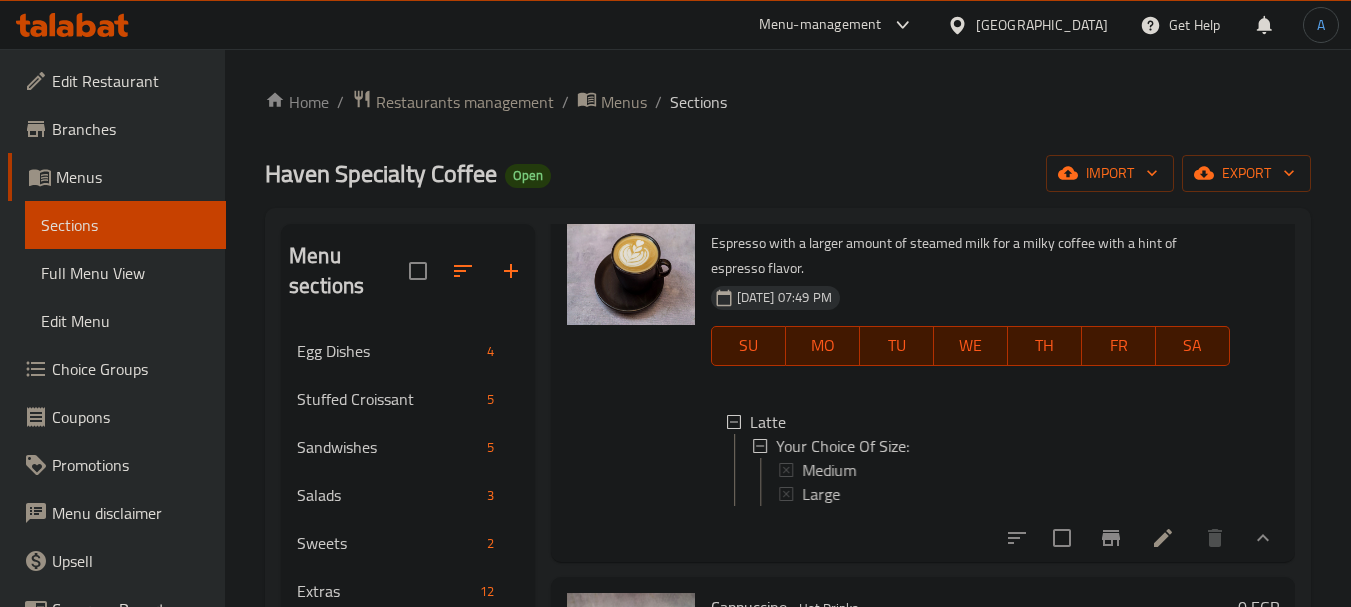 scroll, scrollTop: 1400, scrollLeft: 0, axis: vertical 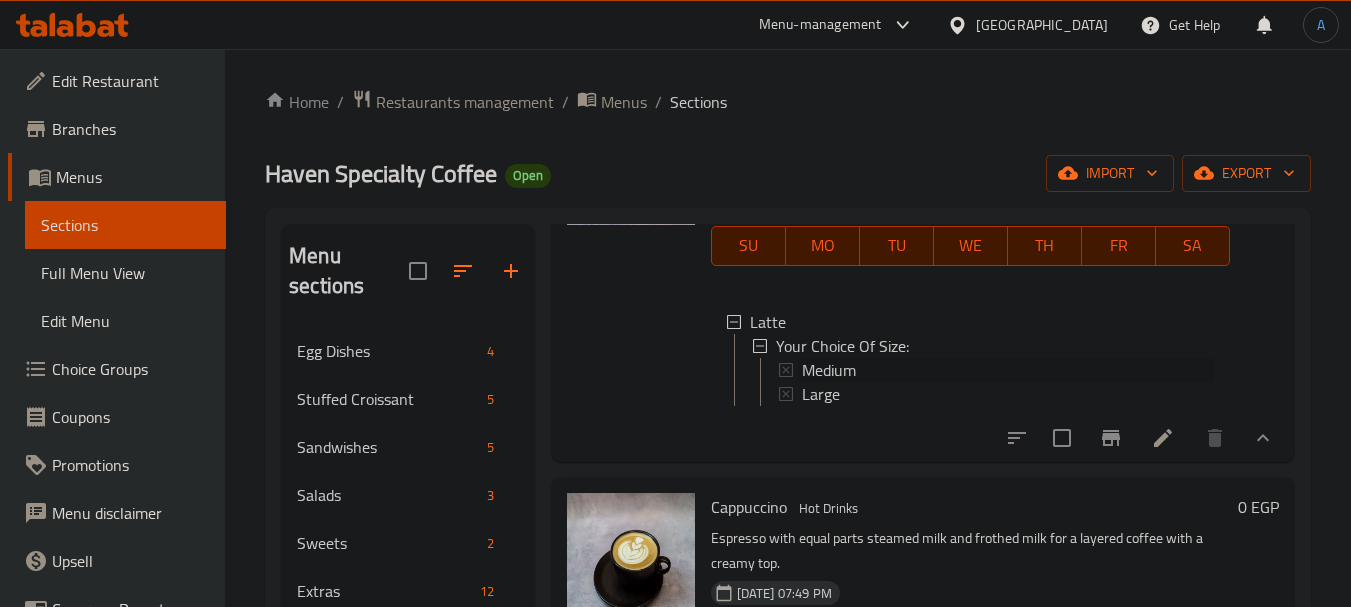 click on "Medium" at bounding box center [829, 370] 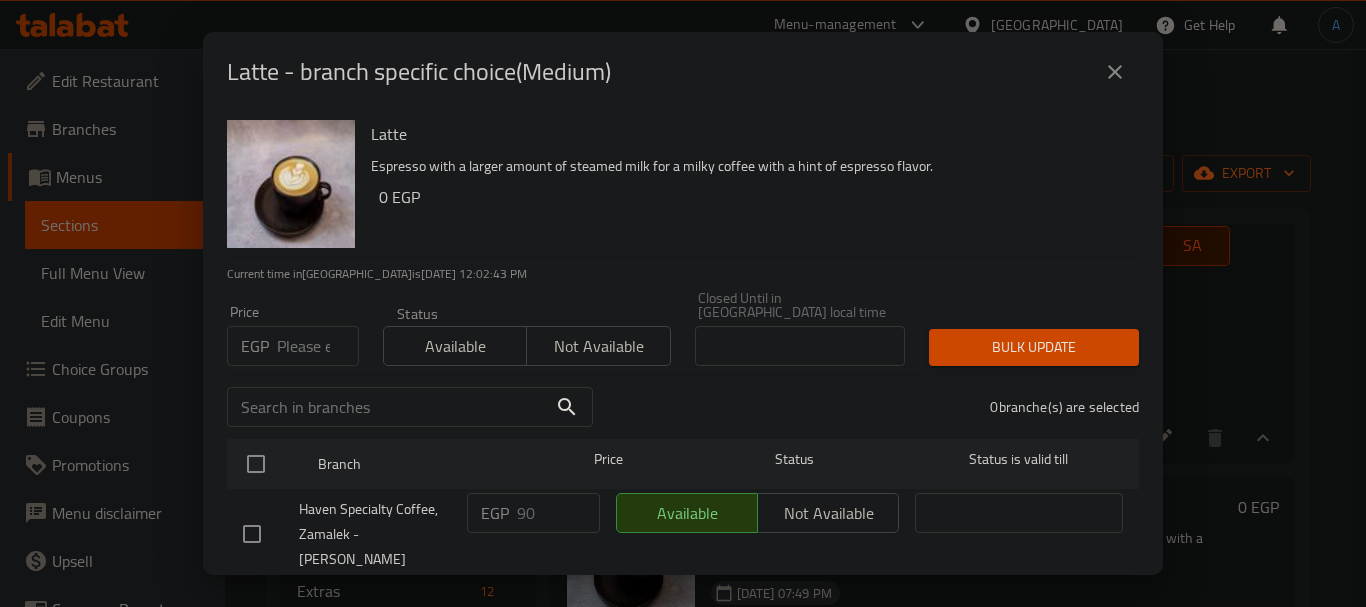 click 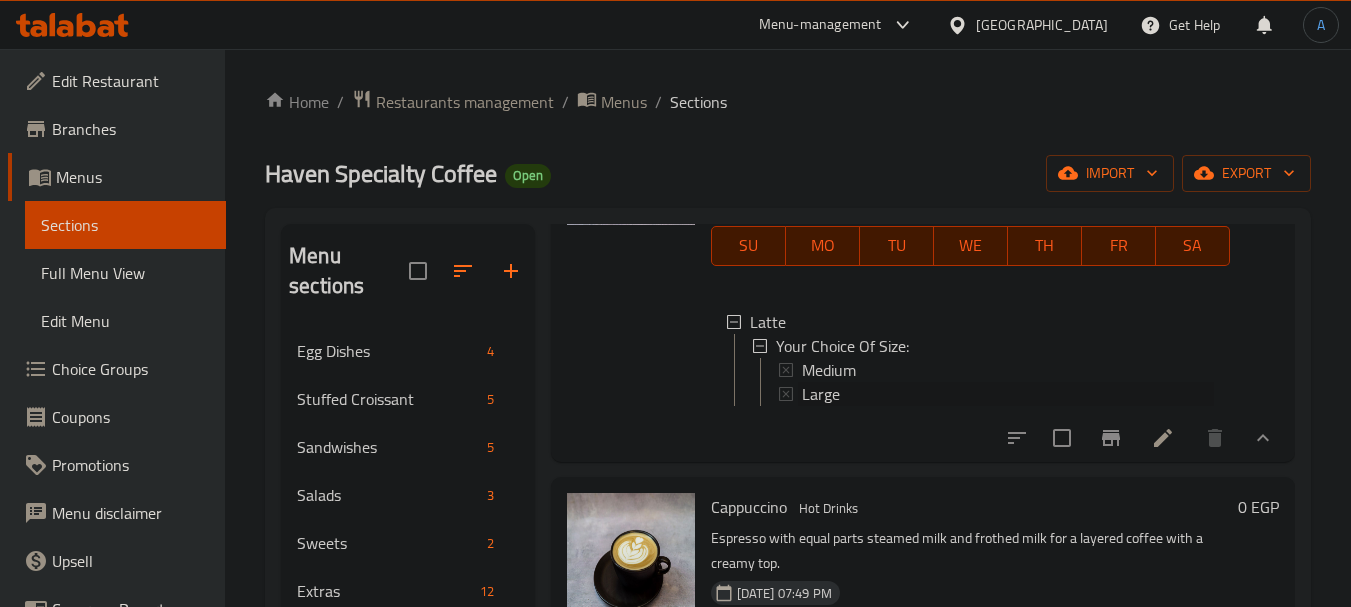 click on "Large" at bounding box center [821, 394] 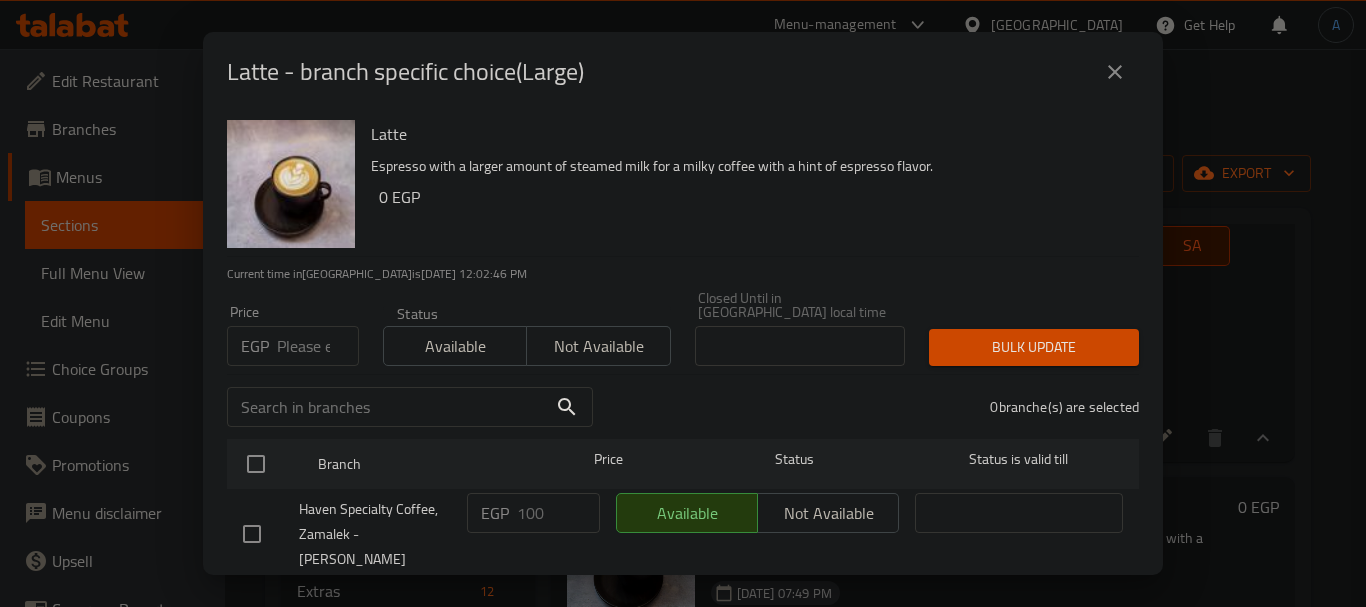 click 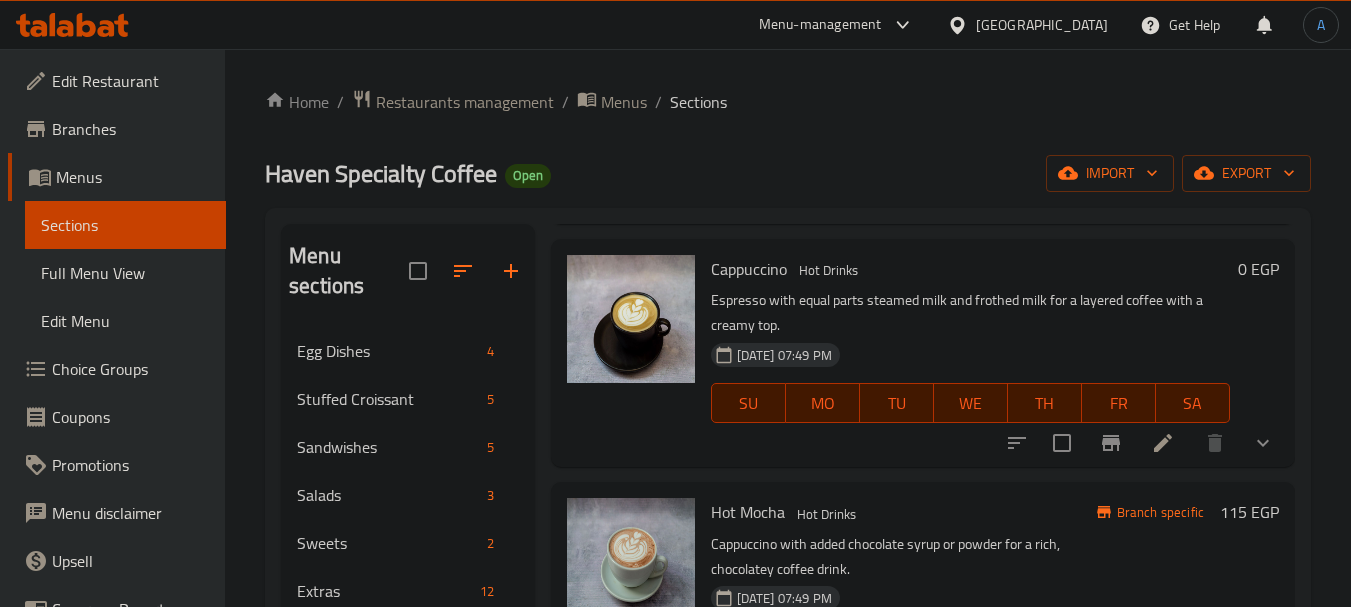 scroll, scrollTop: 1700, scrollLeft: 0, axis: vertical 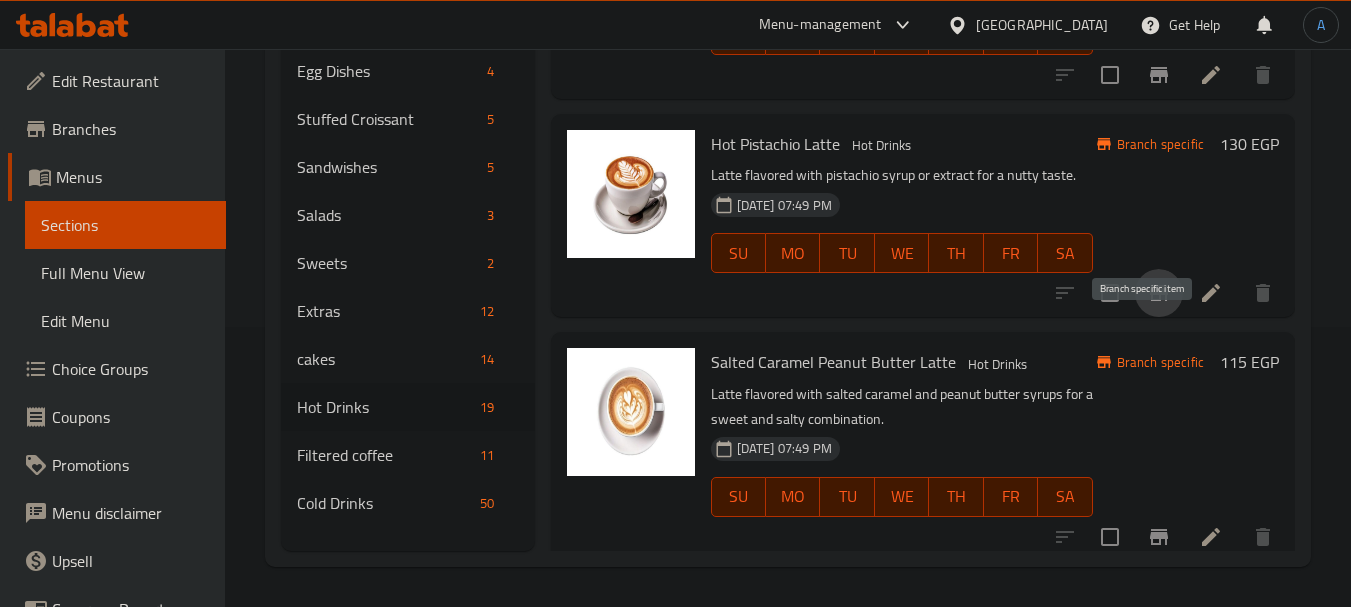 click 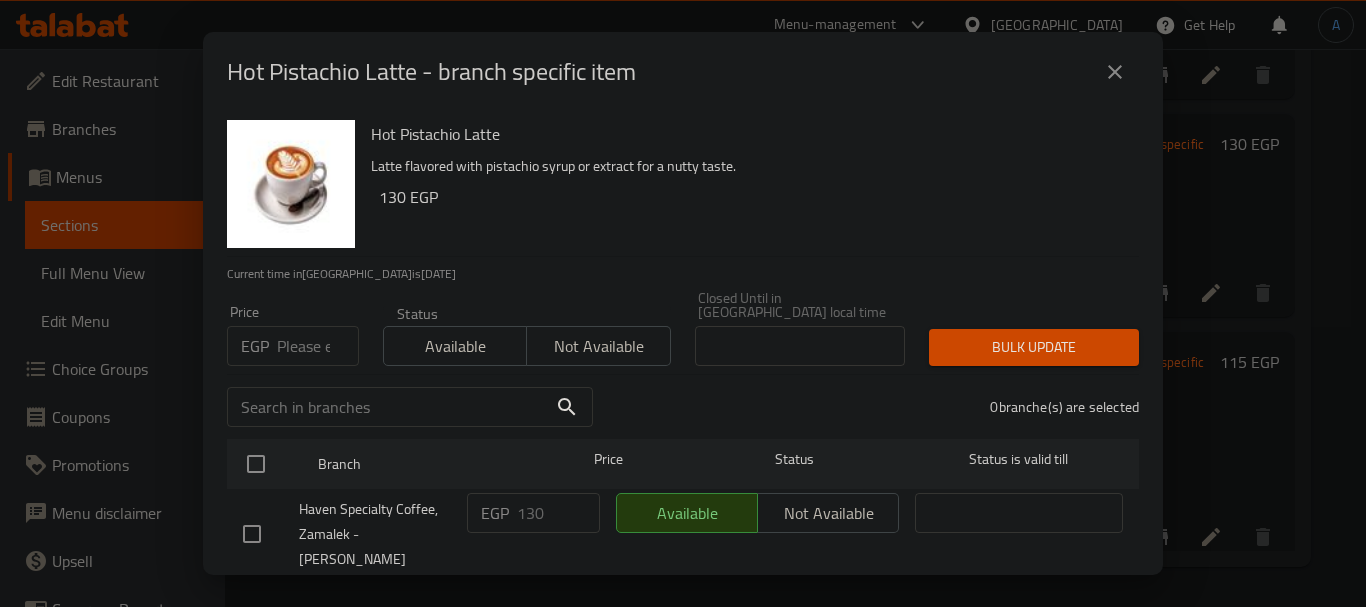 click 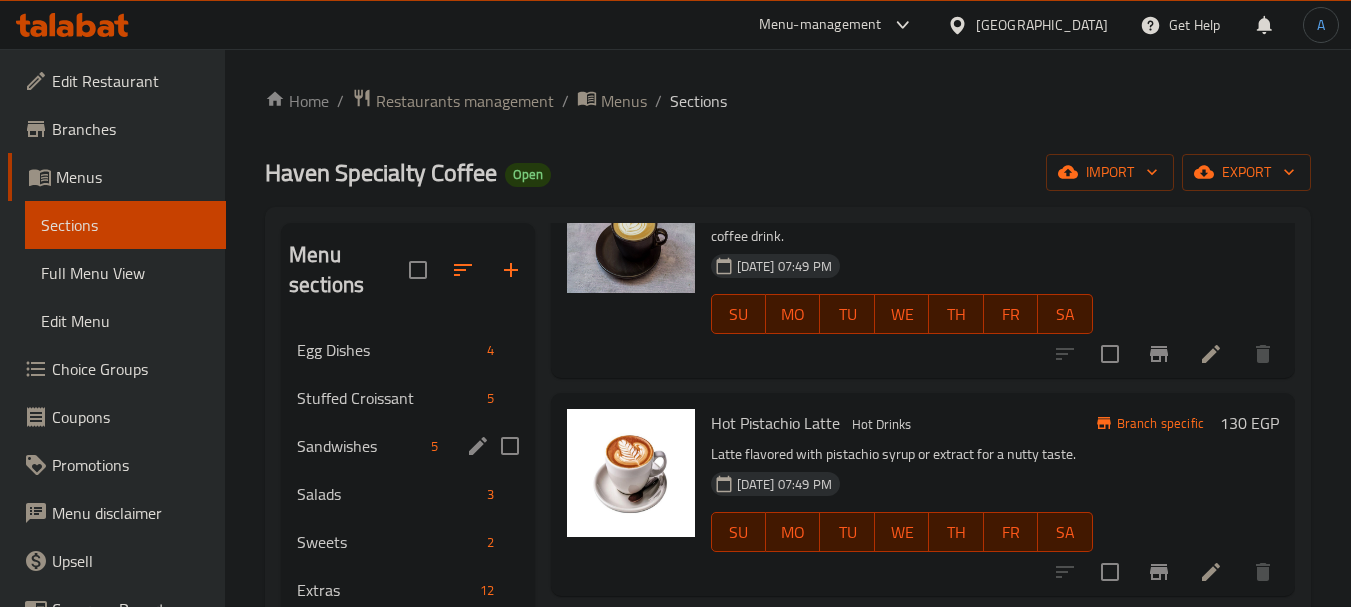 scroll, scrollTop: 0, scrollLeft: 0, axis: both 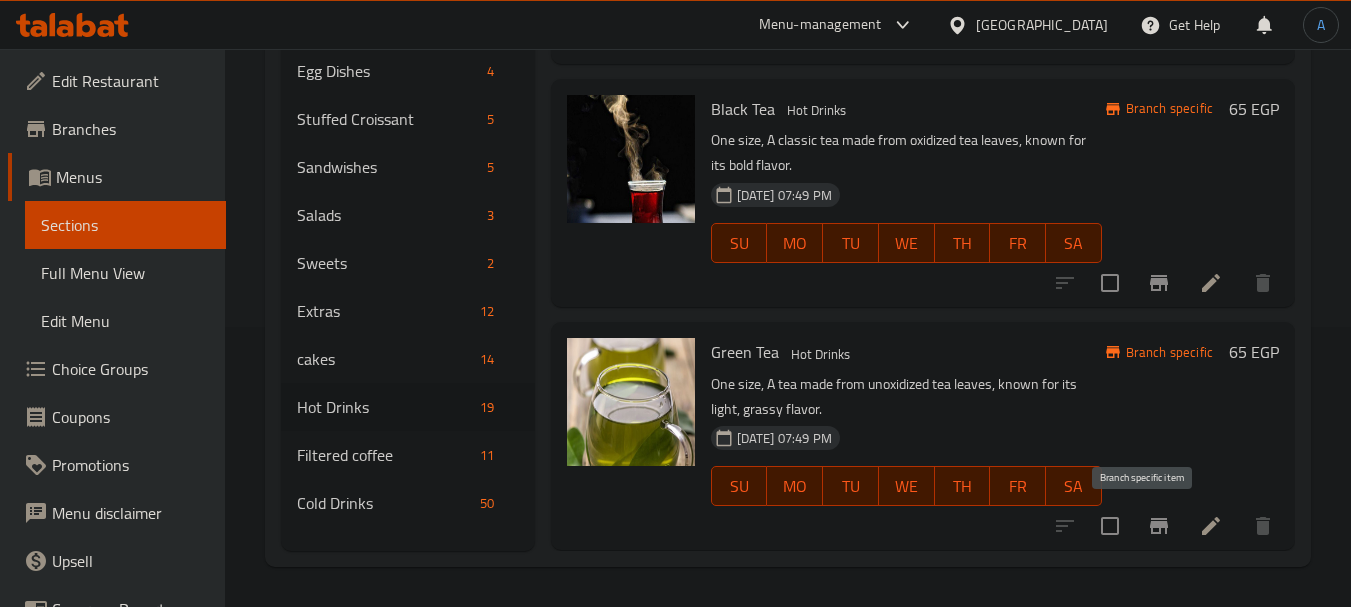 click 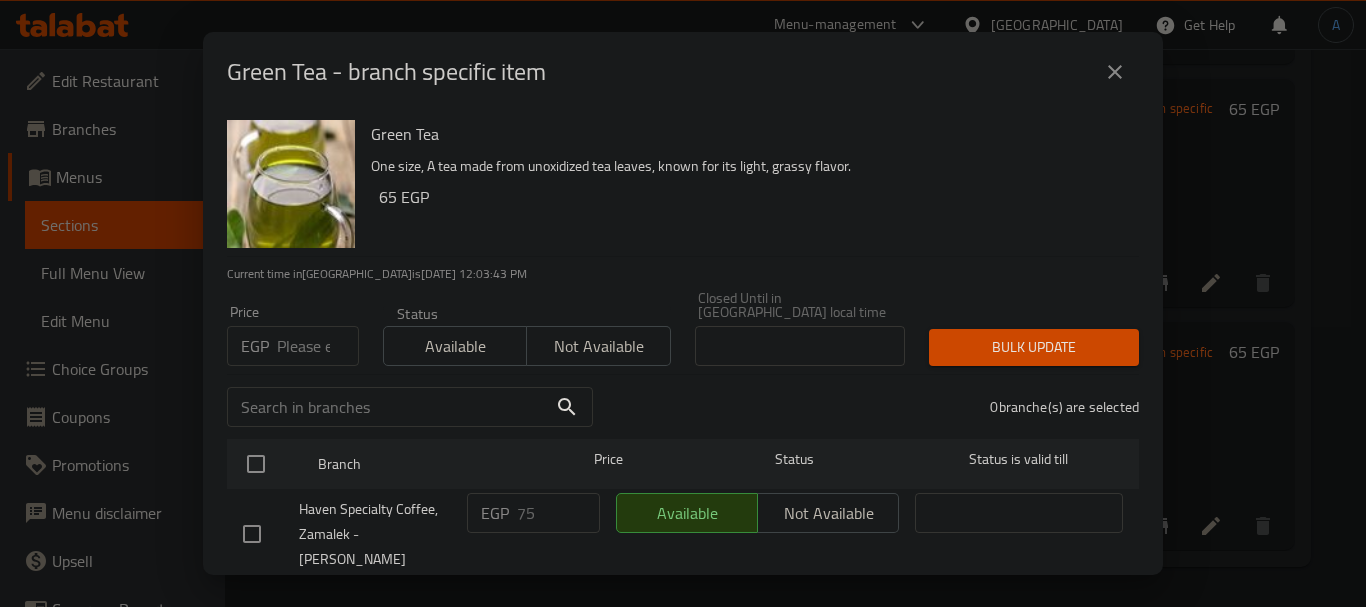 click at bounding box center [1115, 72] 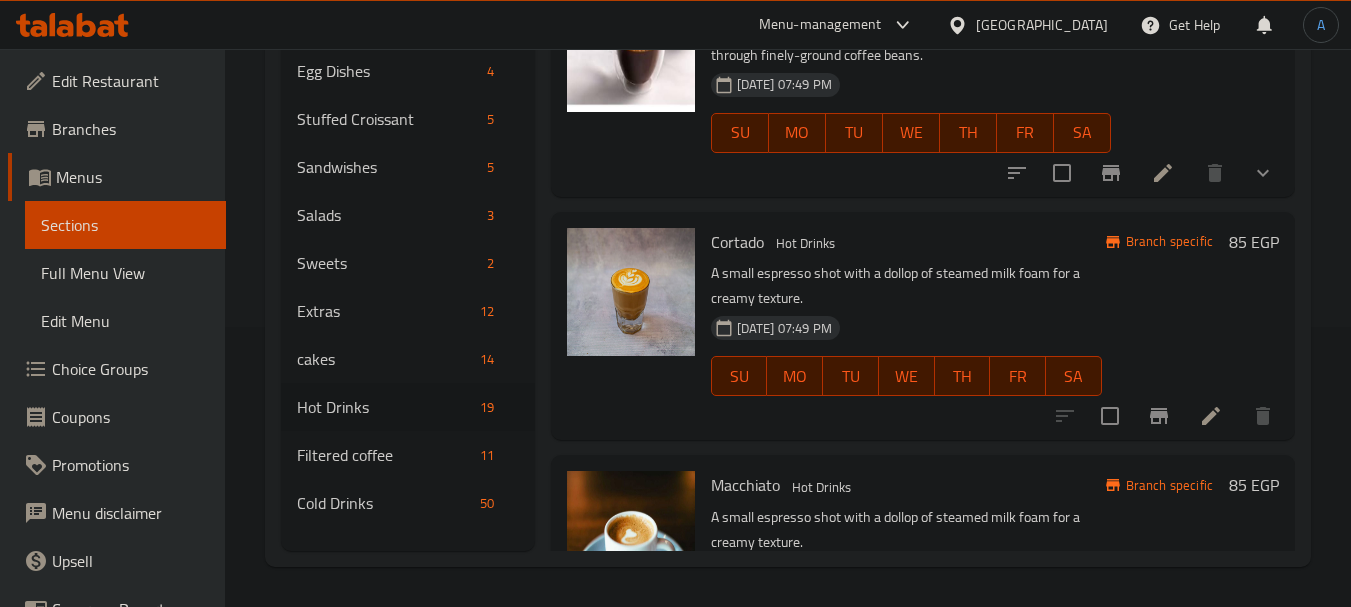 scroll, scrollTop: 0, scrollLeft: 0, axis: both 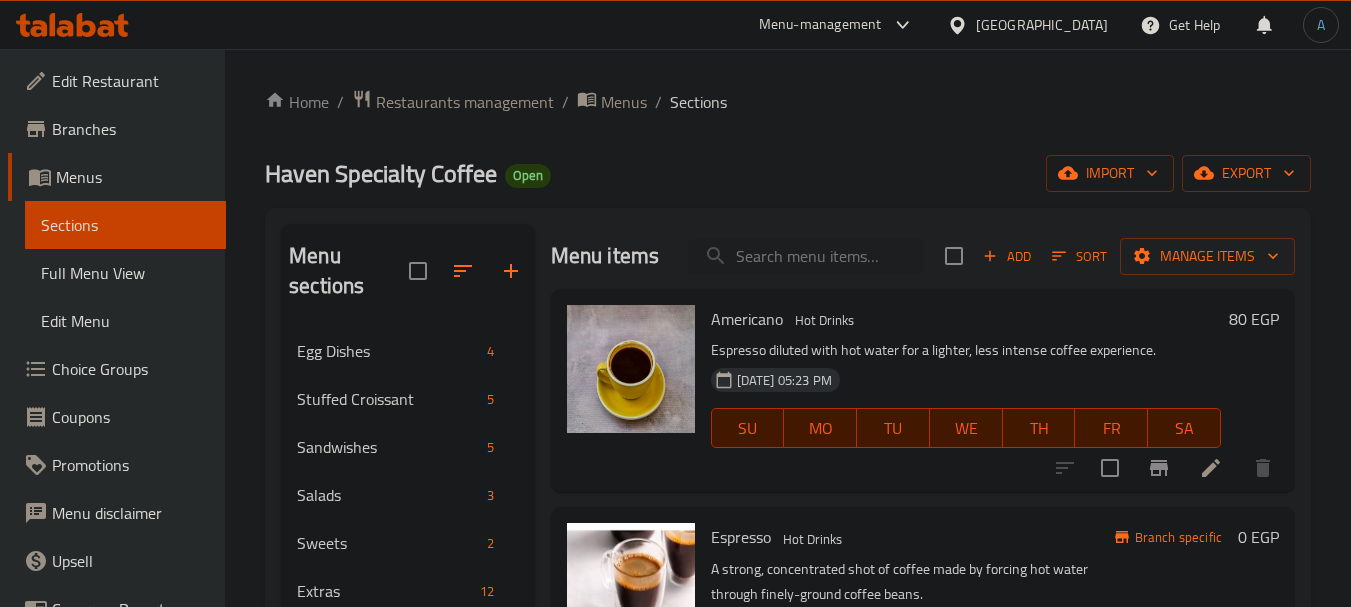 click on "Menu items Add Sort Manage items" at bounding box center (923, 256) 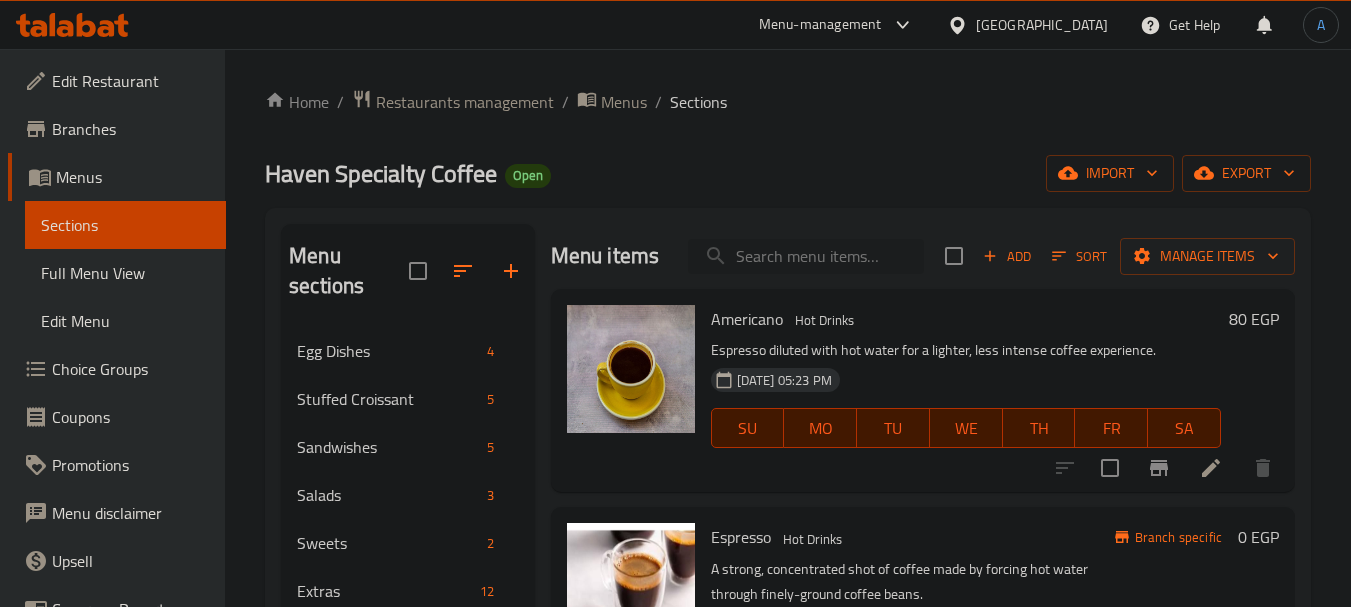 click at bounding box center (806, 256) 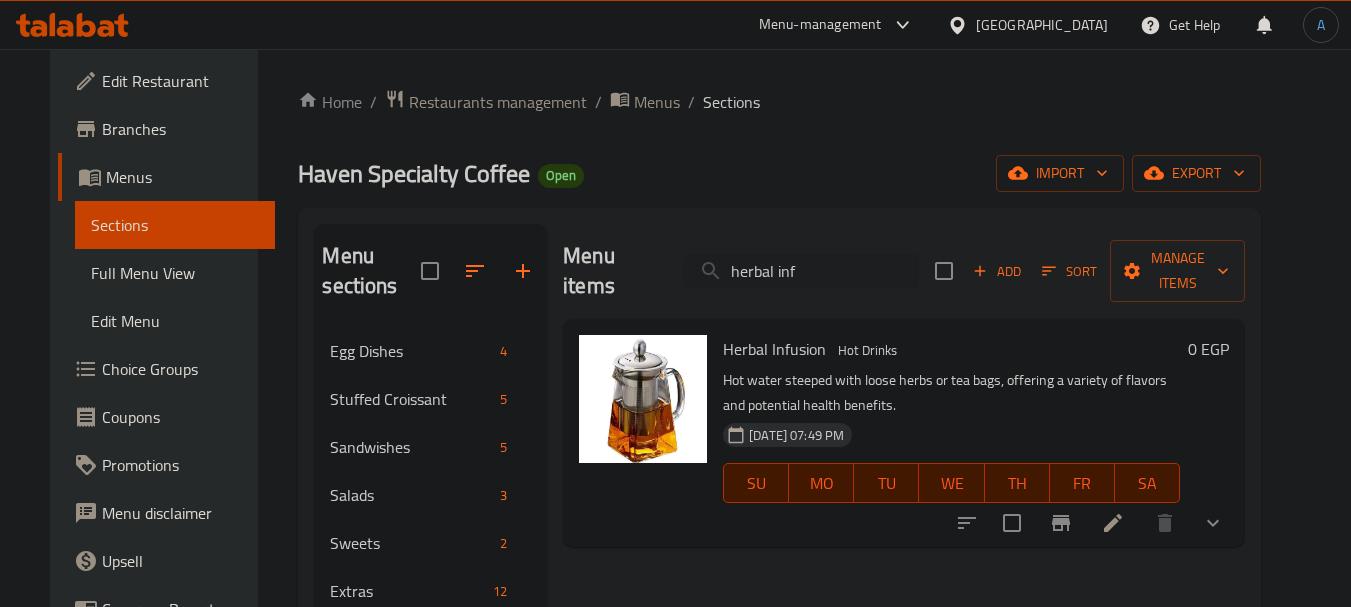 click 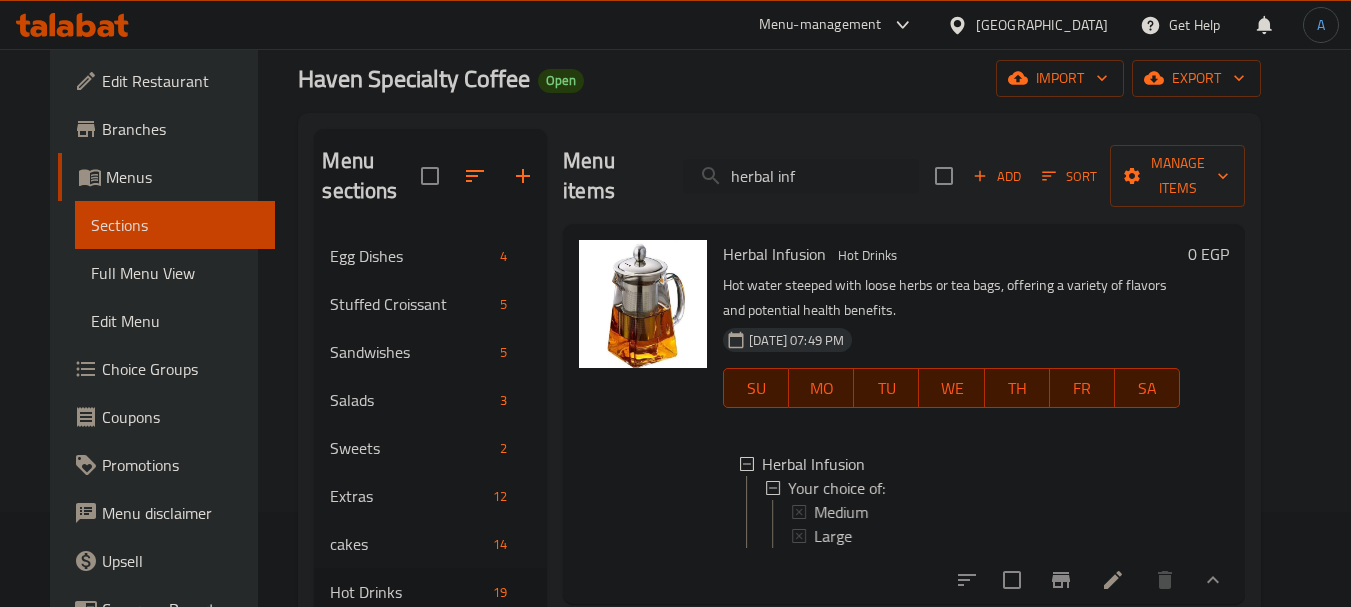 scroll, scrollTop: 100, scrollLeft: 0, axis: vertical 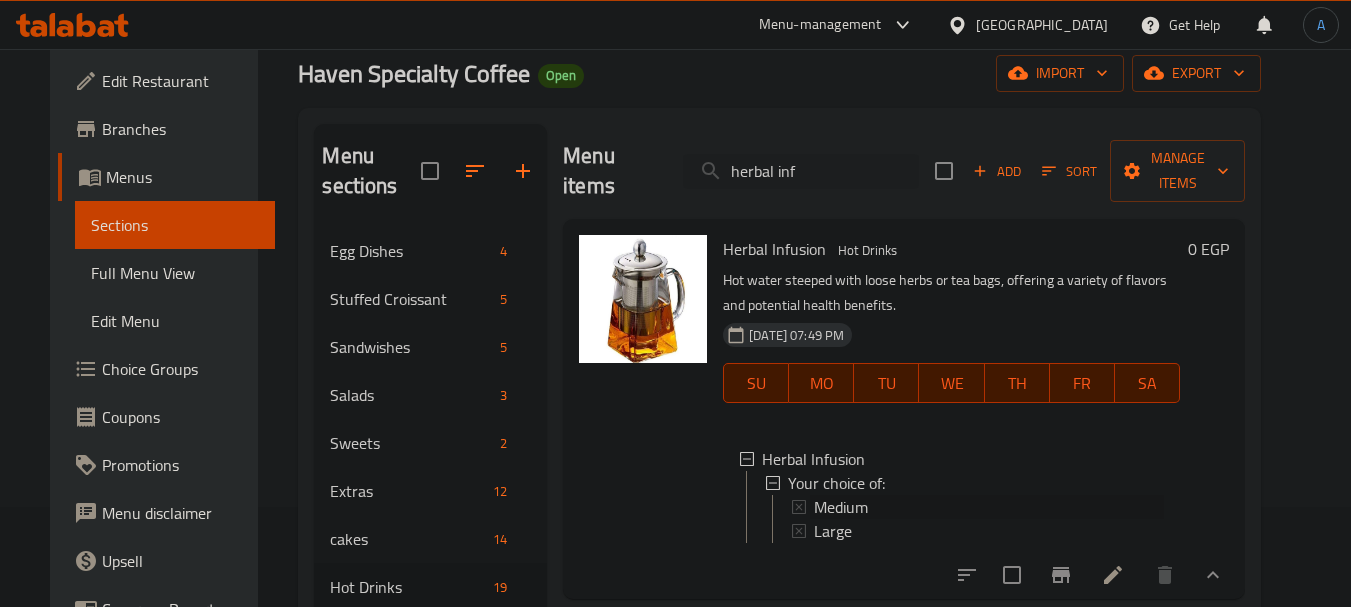 click on "Medium" at bounding box center (841, 507) 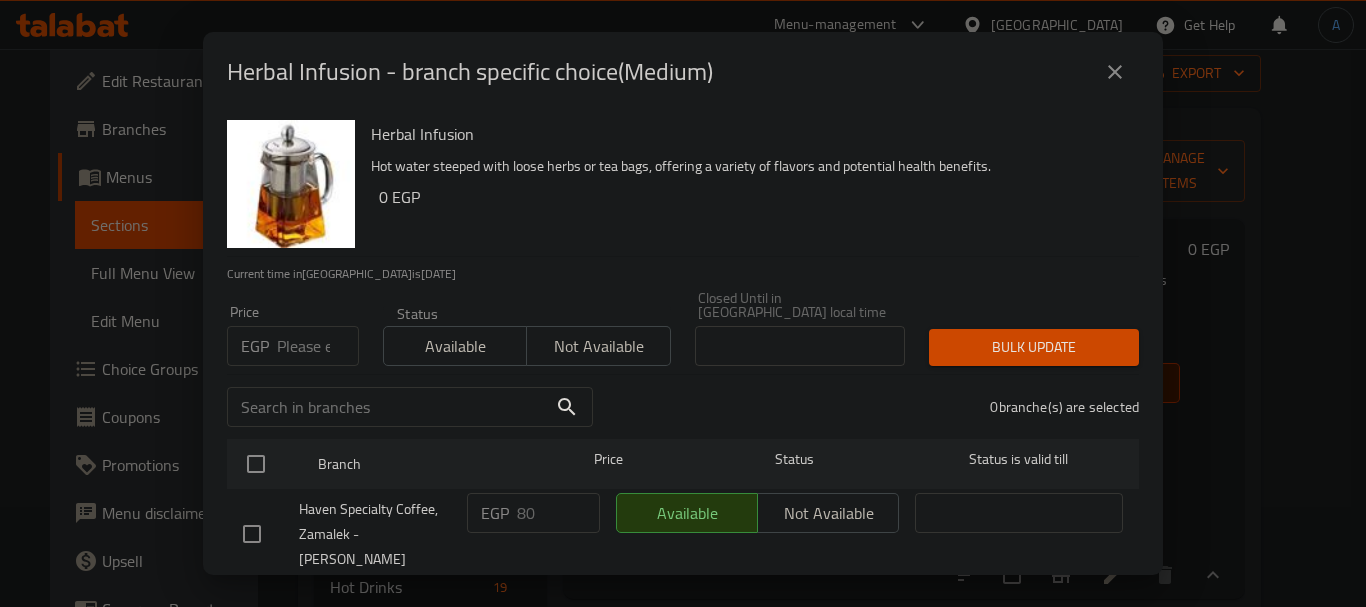 click on "Herbal Infusion - branch specific choice(Medium)" at bounding box center [683, 72] 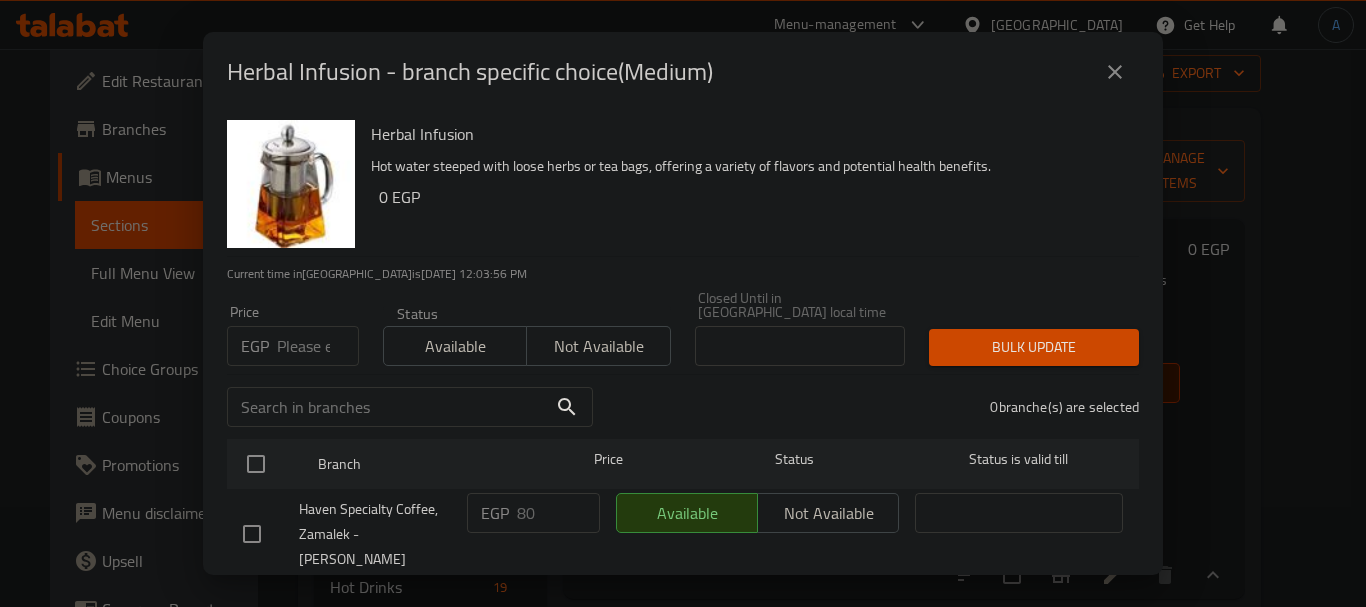 click 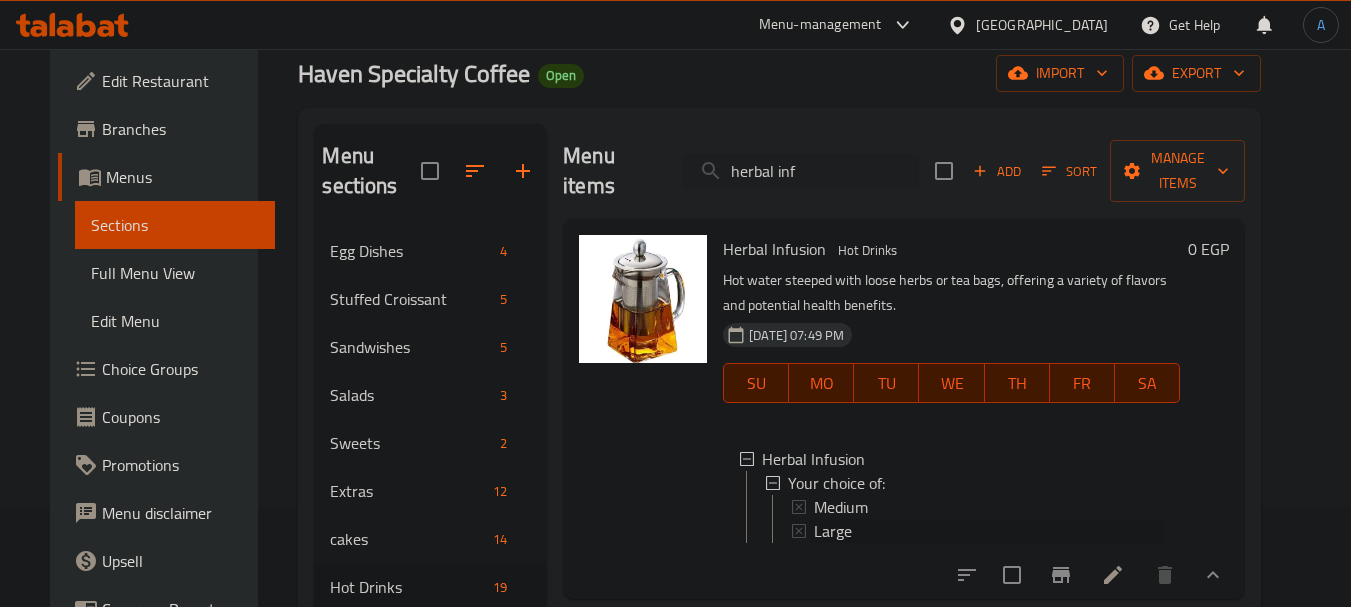 click on "Large" at bounding box center [833, 531] 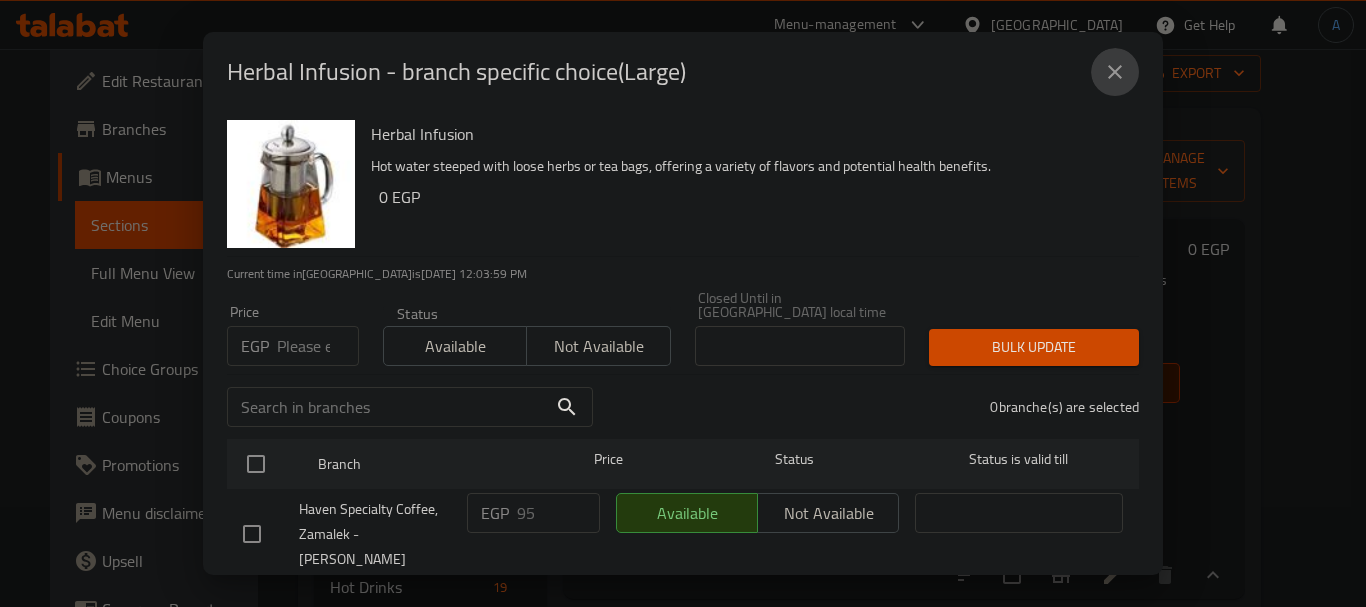 click 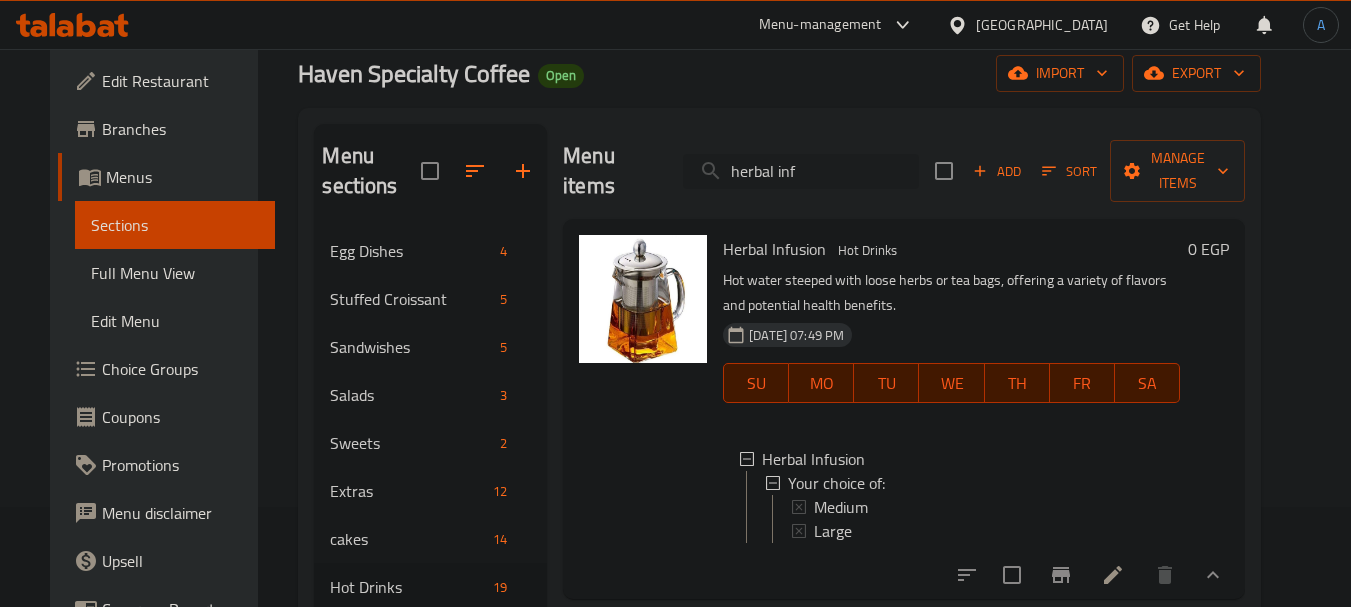 click on "herbal inf" at bounding box center [801, 171] 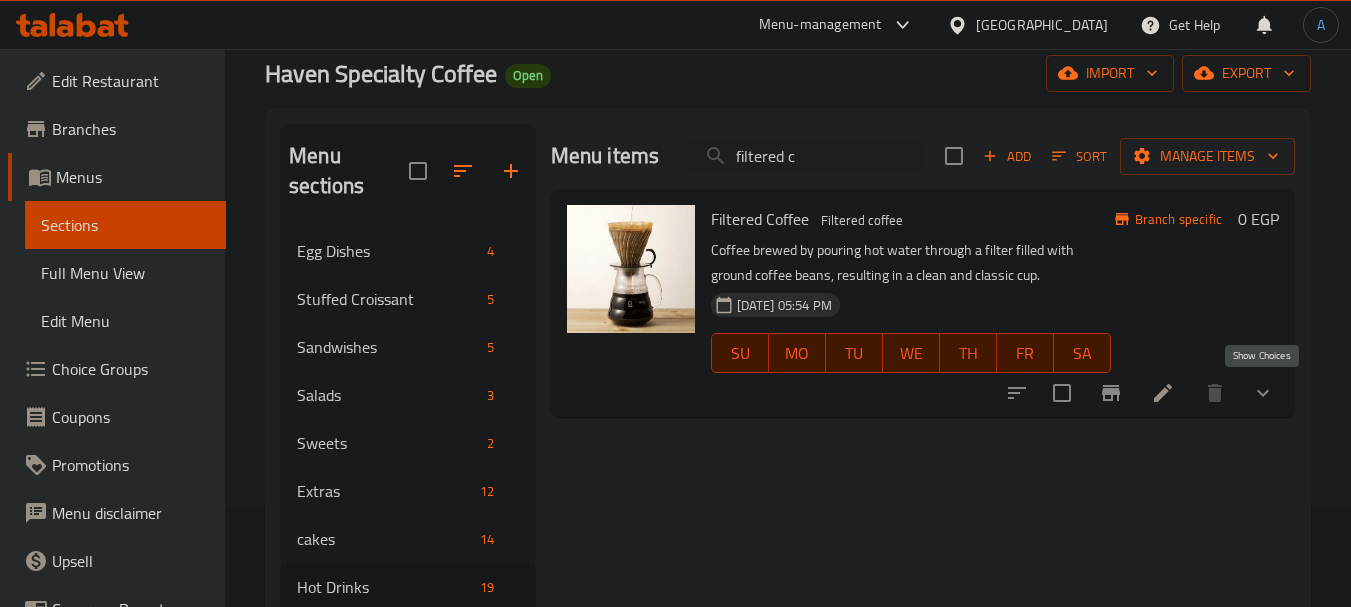 type on "filtered c" 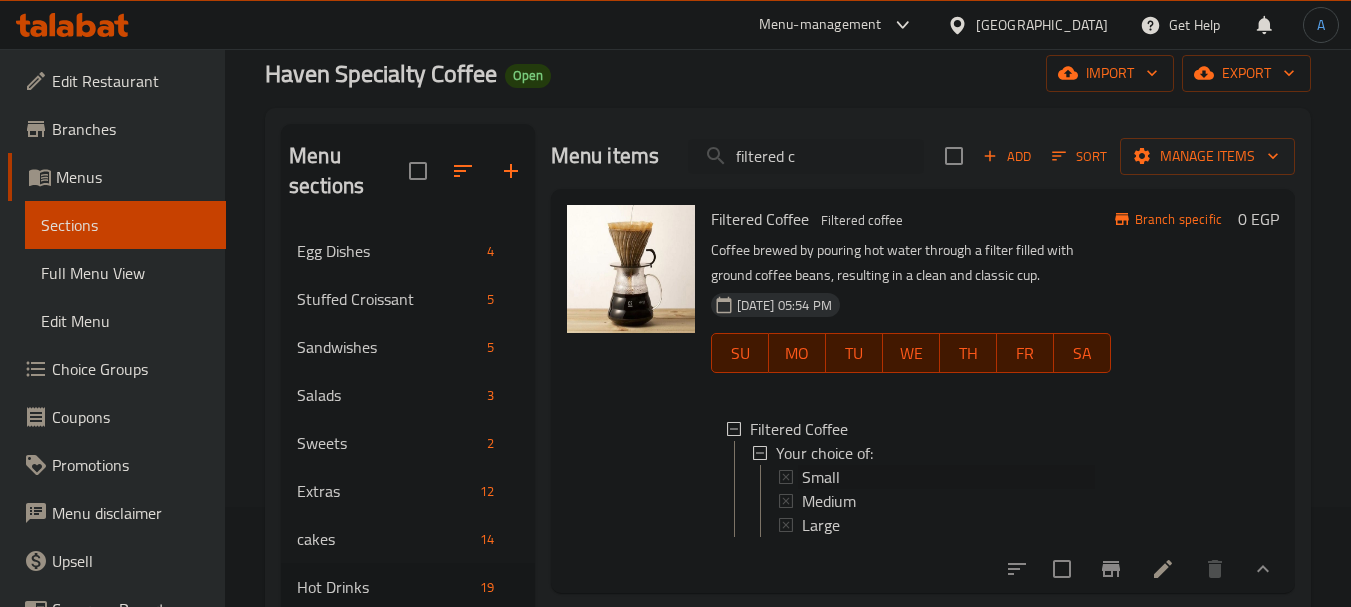 click on "Small" at bounding box center (821, 477) 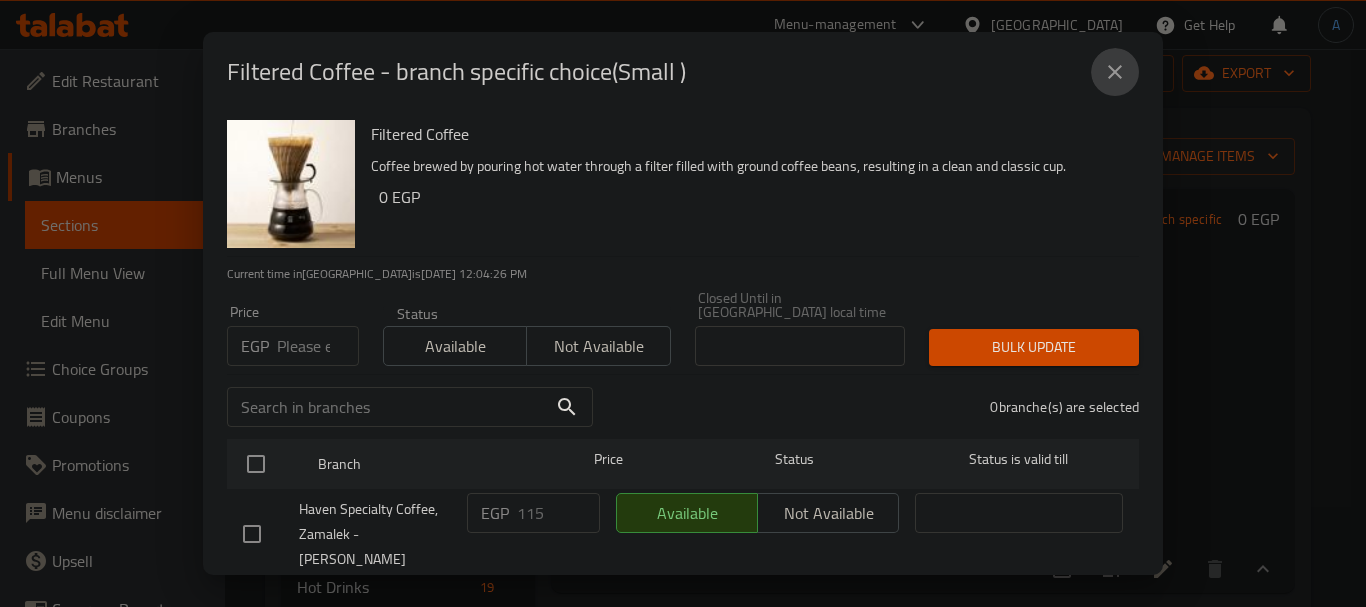 click 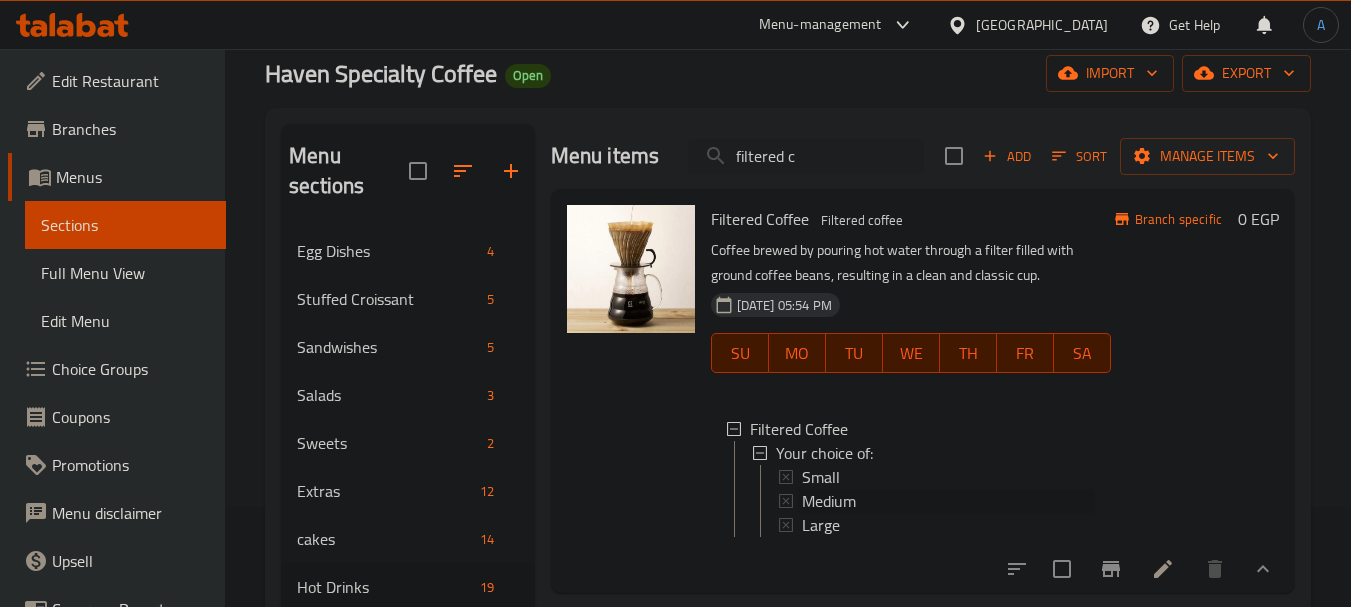 click on "Medium" at bounding box center [829, 501] 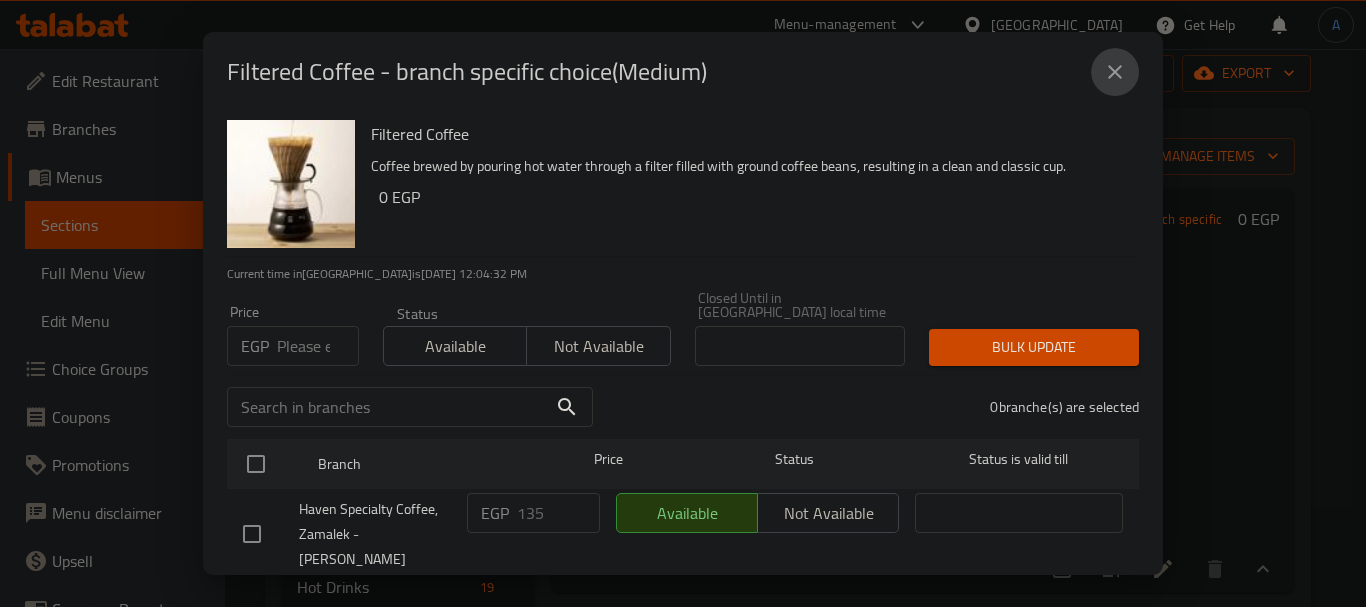 click 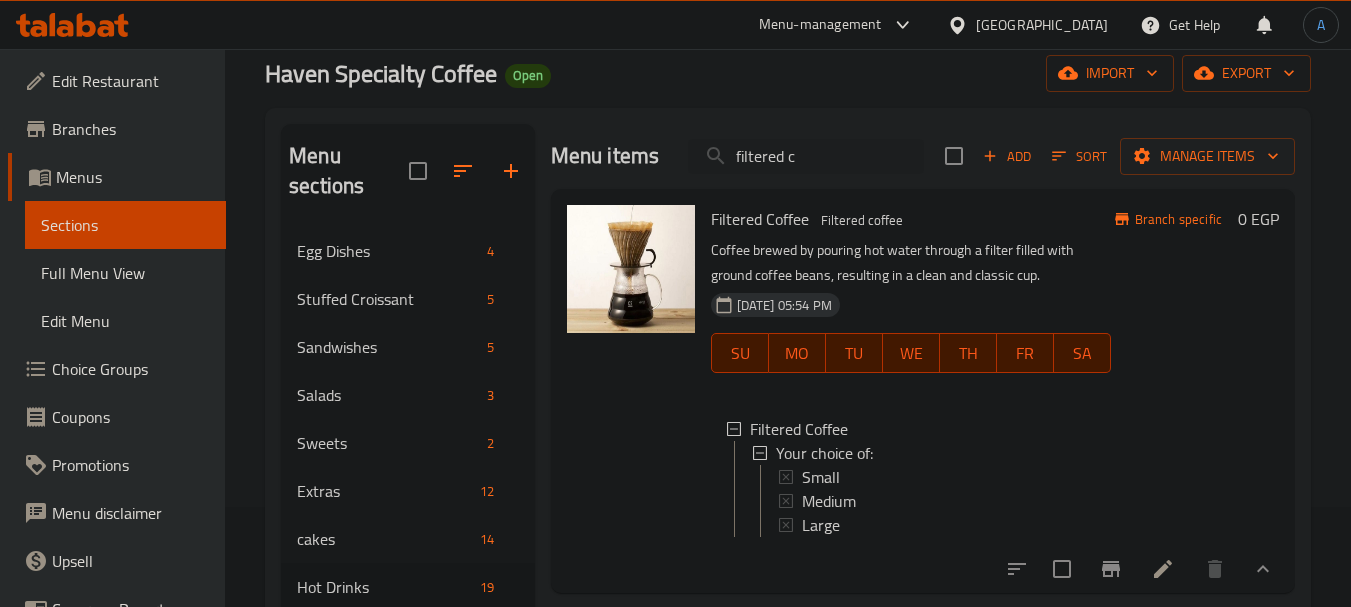 click on "Full Menu View" at bounding box center [125, 273] 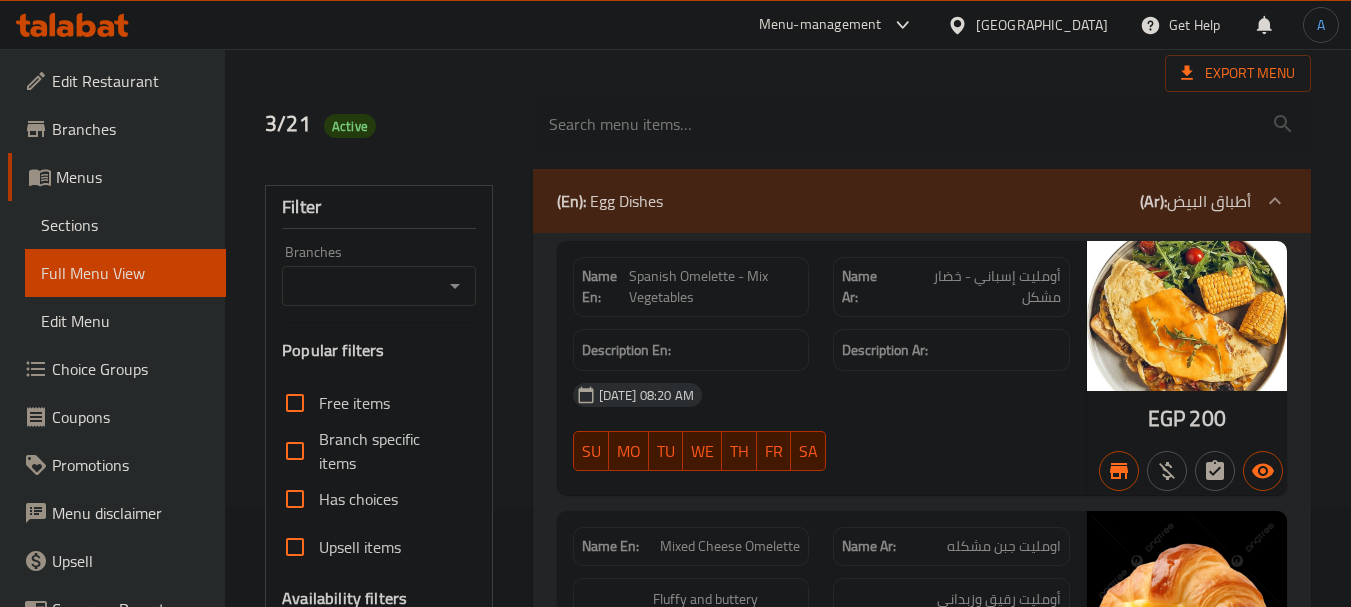 scroll, scrollTop: 600, scrollLeft: 0, axis: vertical 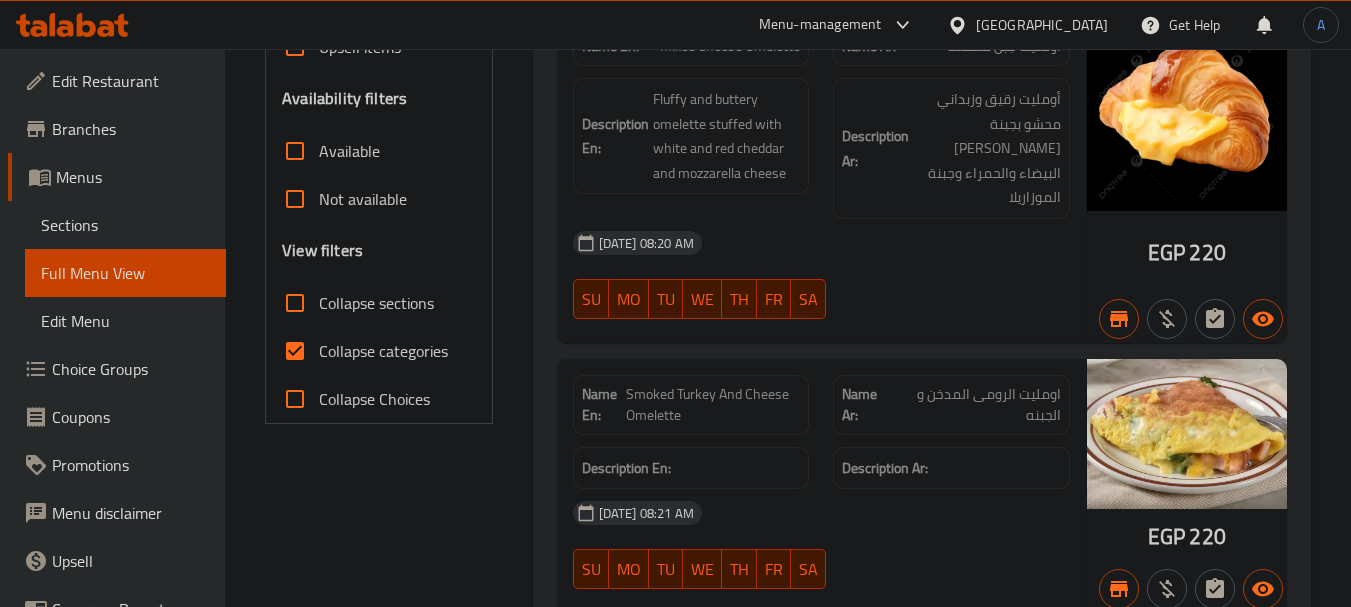 click on "Collapse sections" at bounding box center [376, 303] 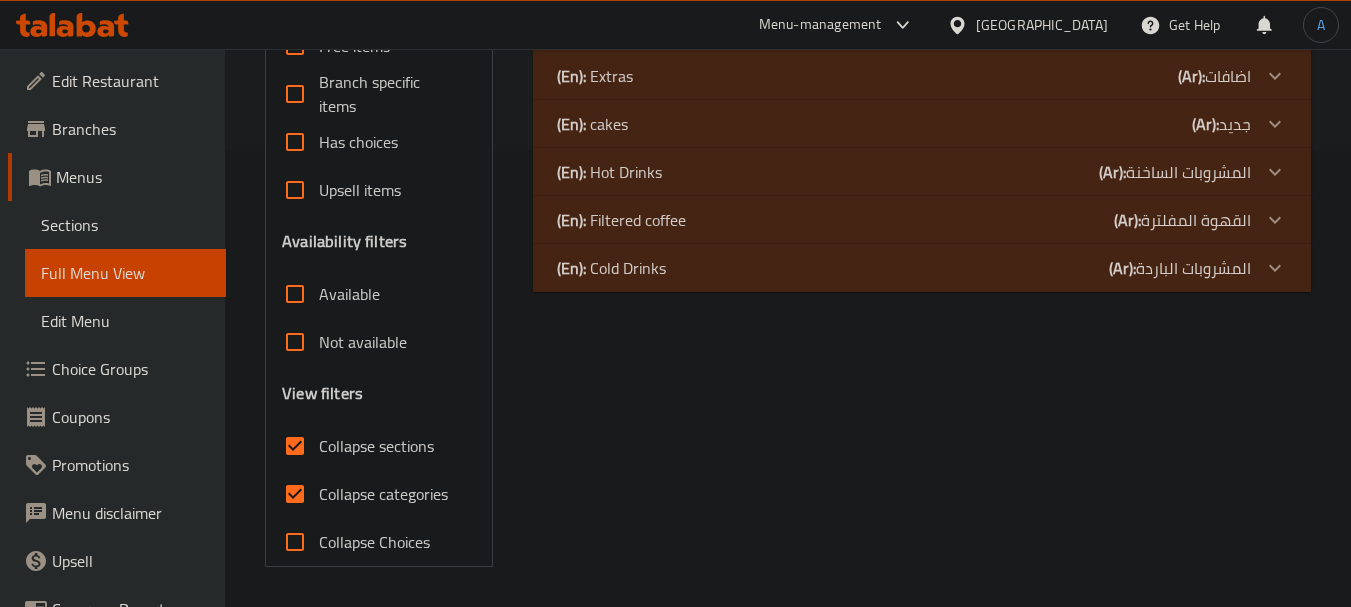 scroll, scrollTop: 457, scrollLeft: 0, axis: vertical 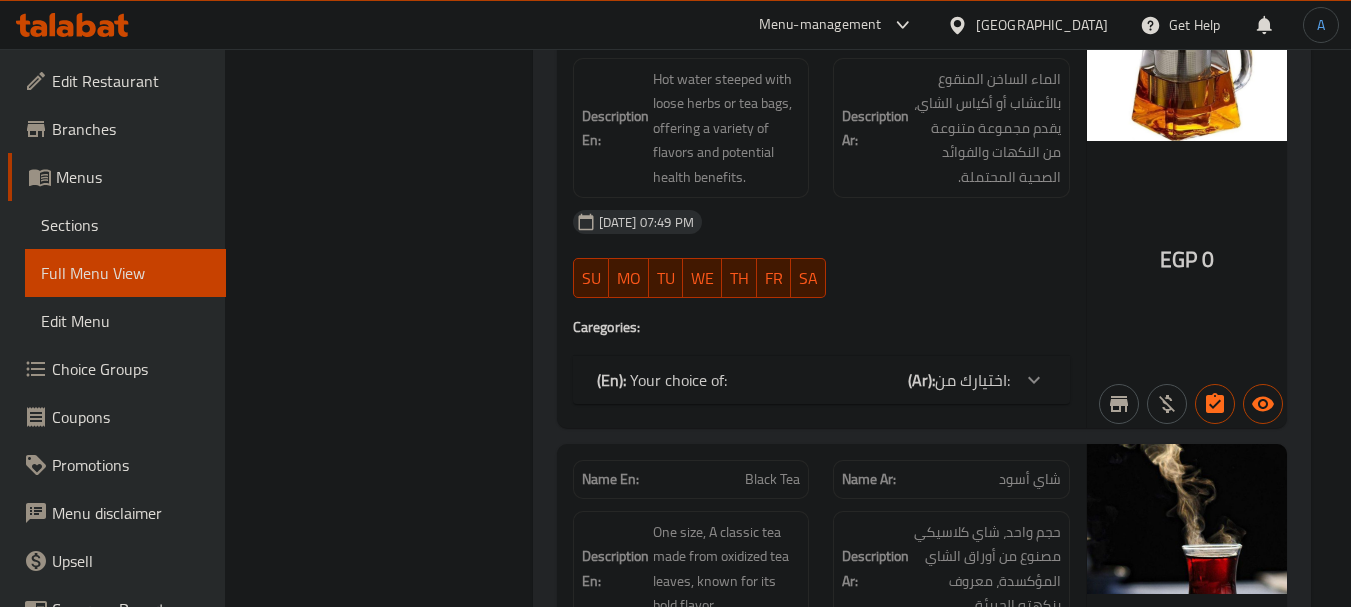 click on "اختيارك من:" at bounding box center (952, -5127) 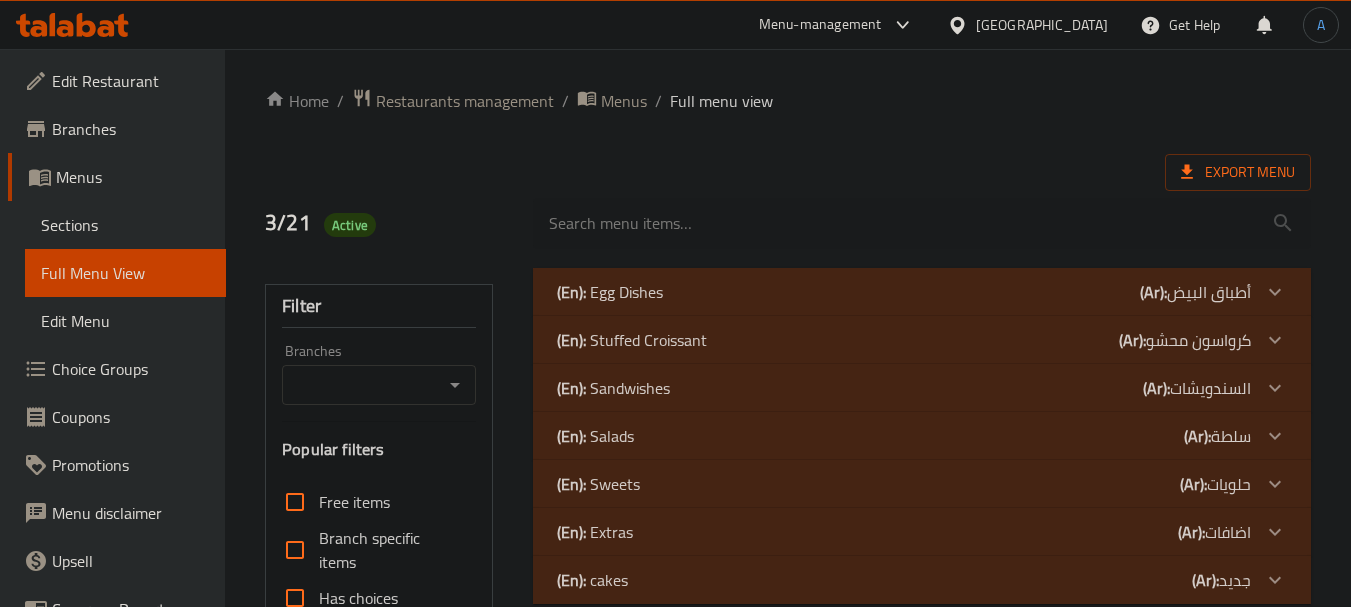 scroll, scrollTop: 0, scrollLeft: 0, axis: both 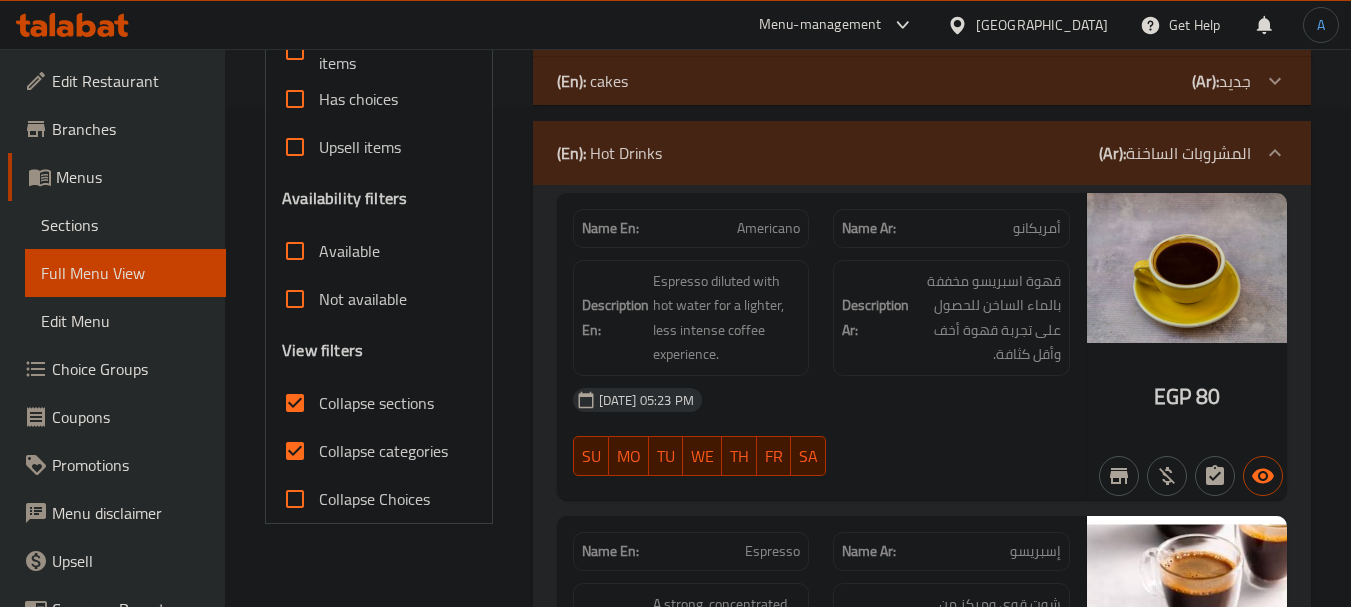 click on "Collapse categories" at bounding box center (383, 451) 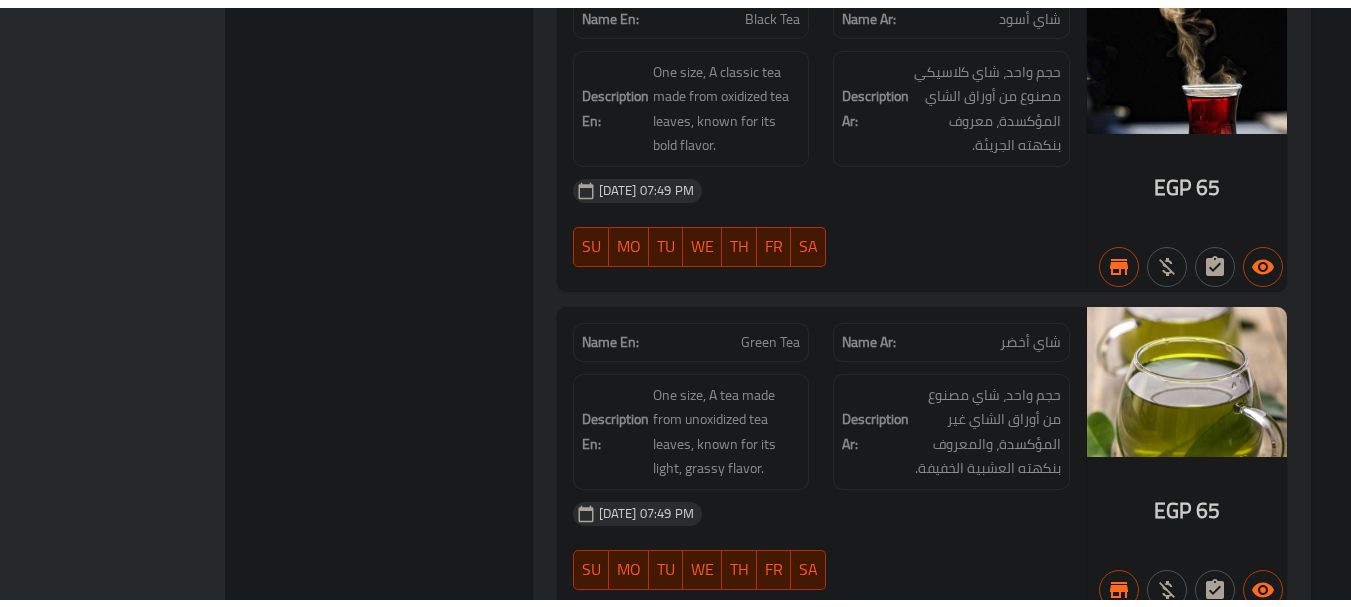 scroll, scrollTop: 8252, scrollLeft: 0, axis: vertical 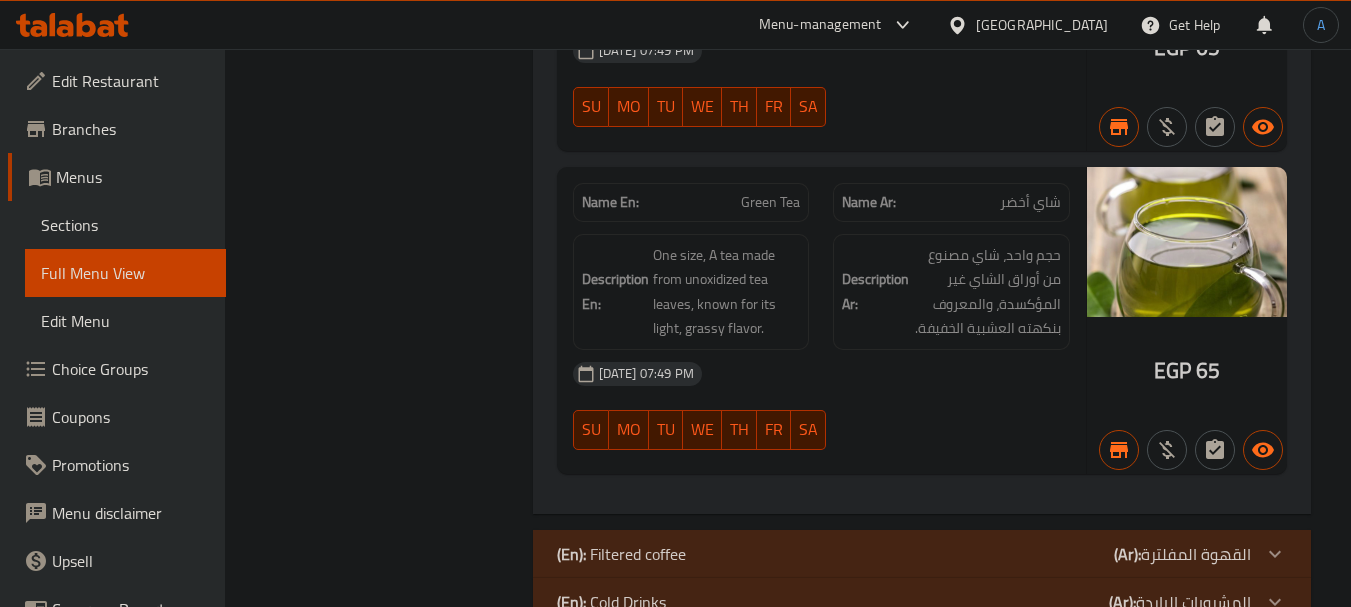 click on "[GEOGRAPHIC_DATA]" at bounding box center [1042, 25] 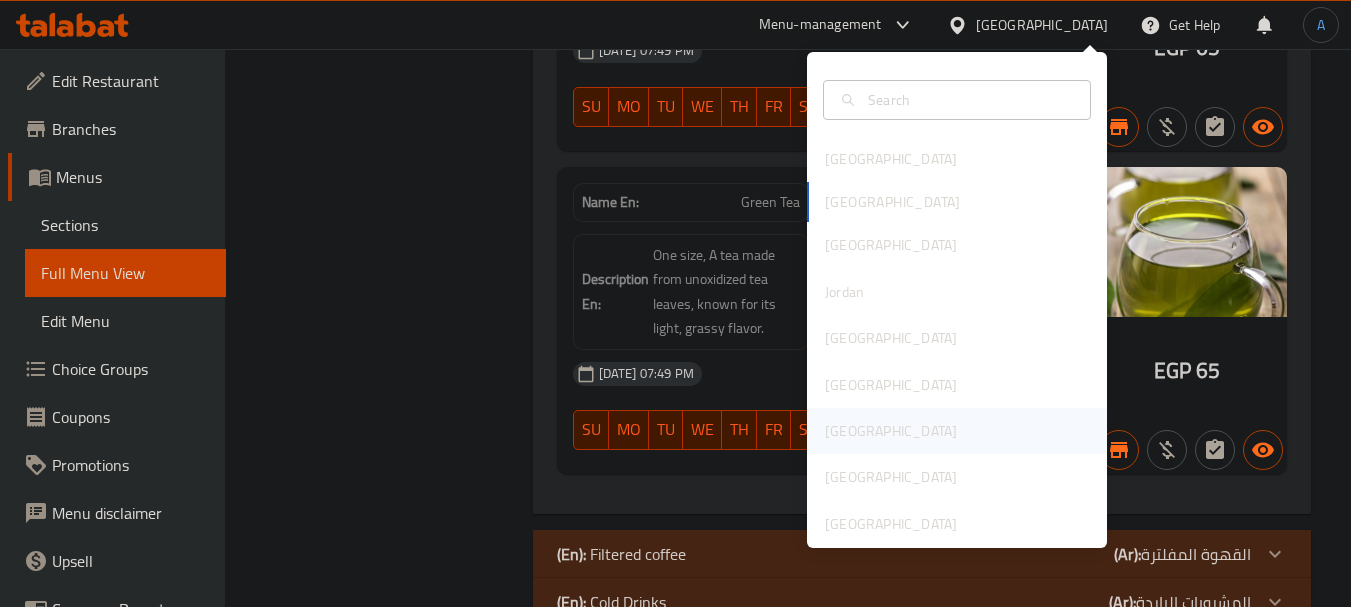 click on "[GEOGRAPHIC_DATA]" at bounding box center (891, 431) 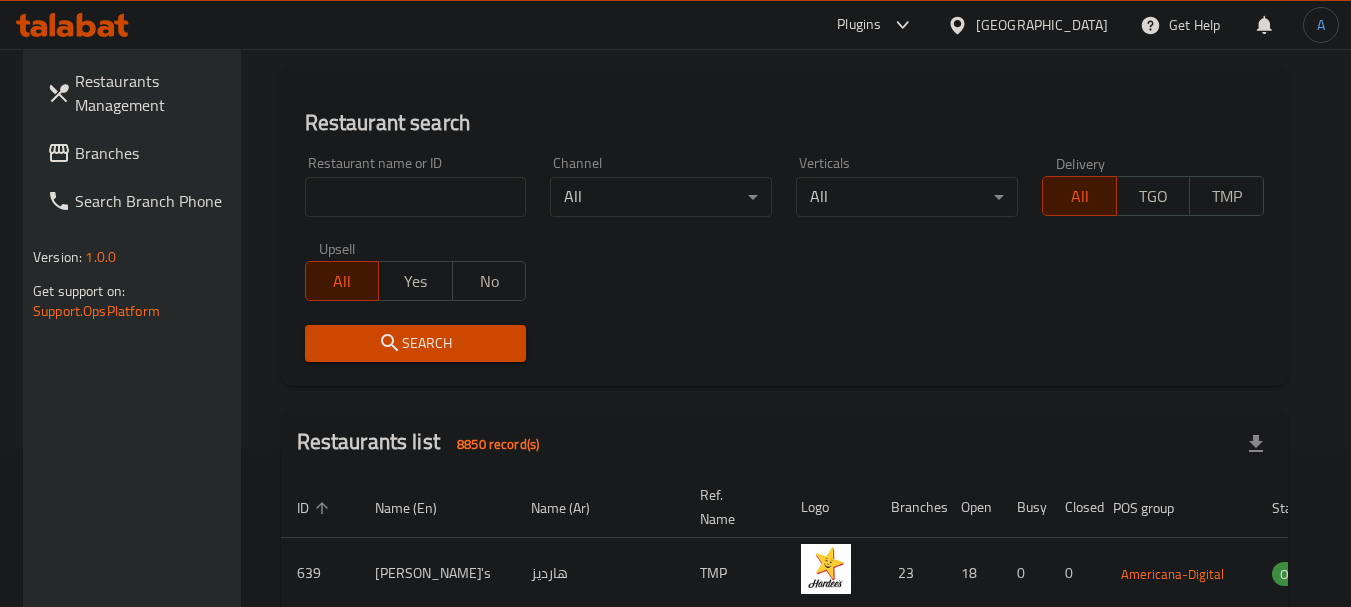 scroll, scrollTop: 0, scrollLeft: 0, axis: both 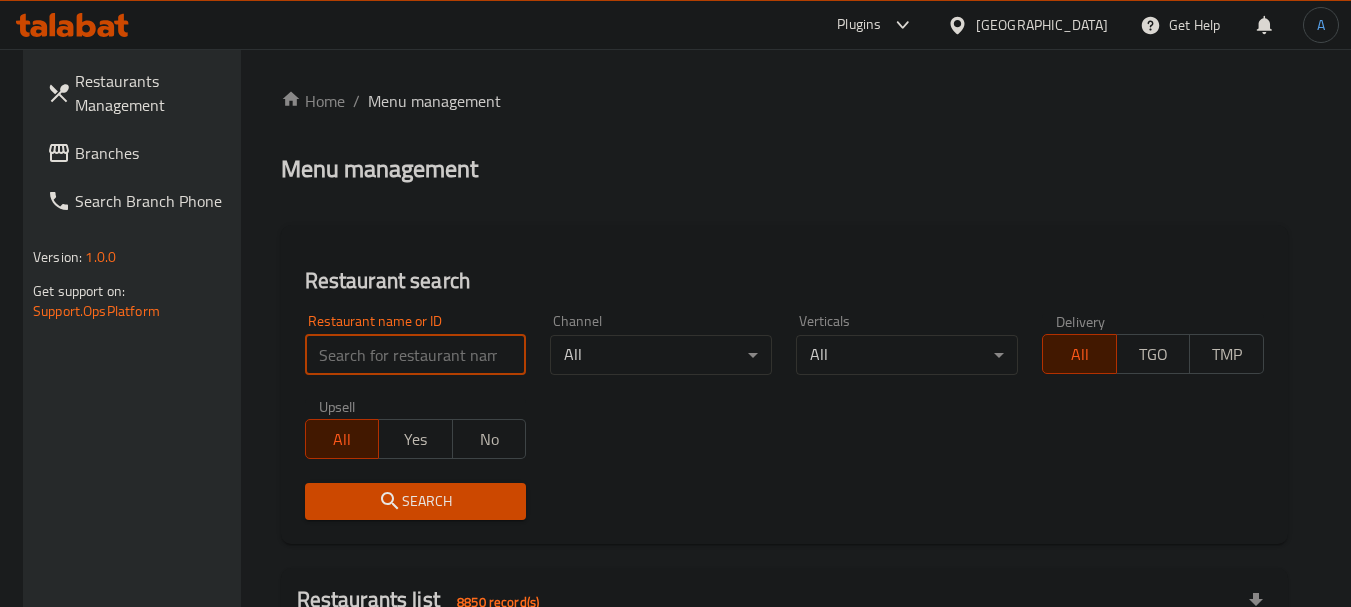 click at bounding box center [416, 355] 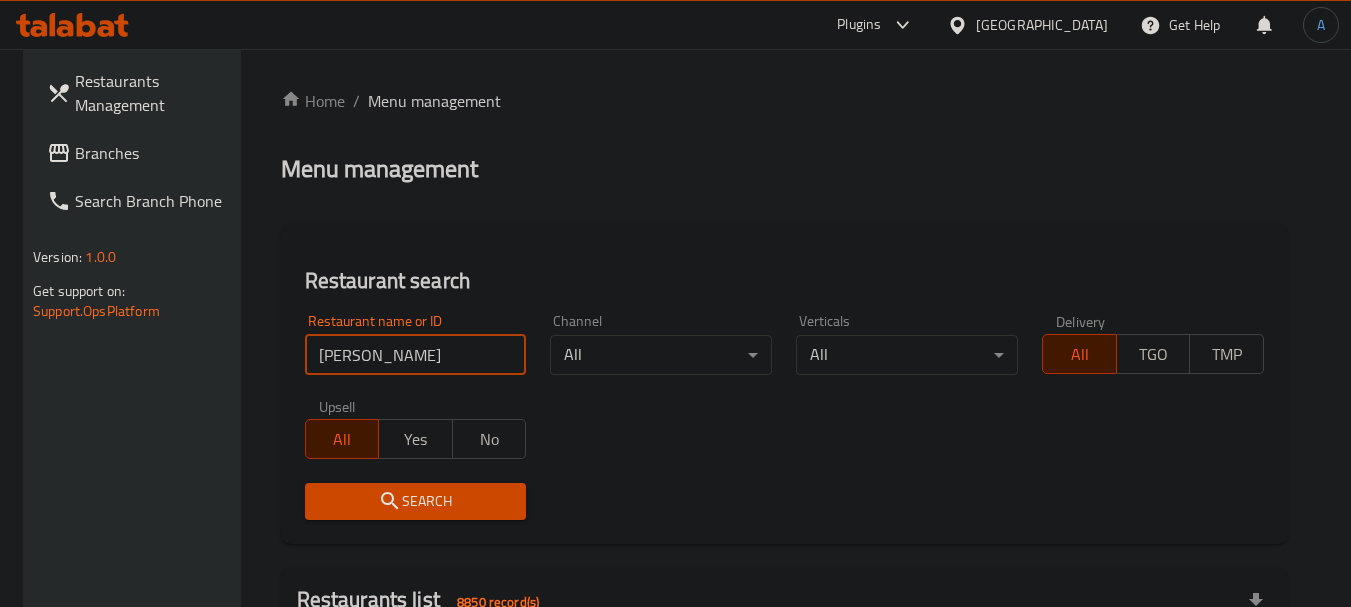 type on "[PERSON_NAME]" 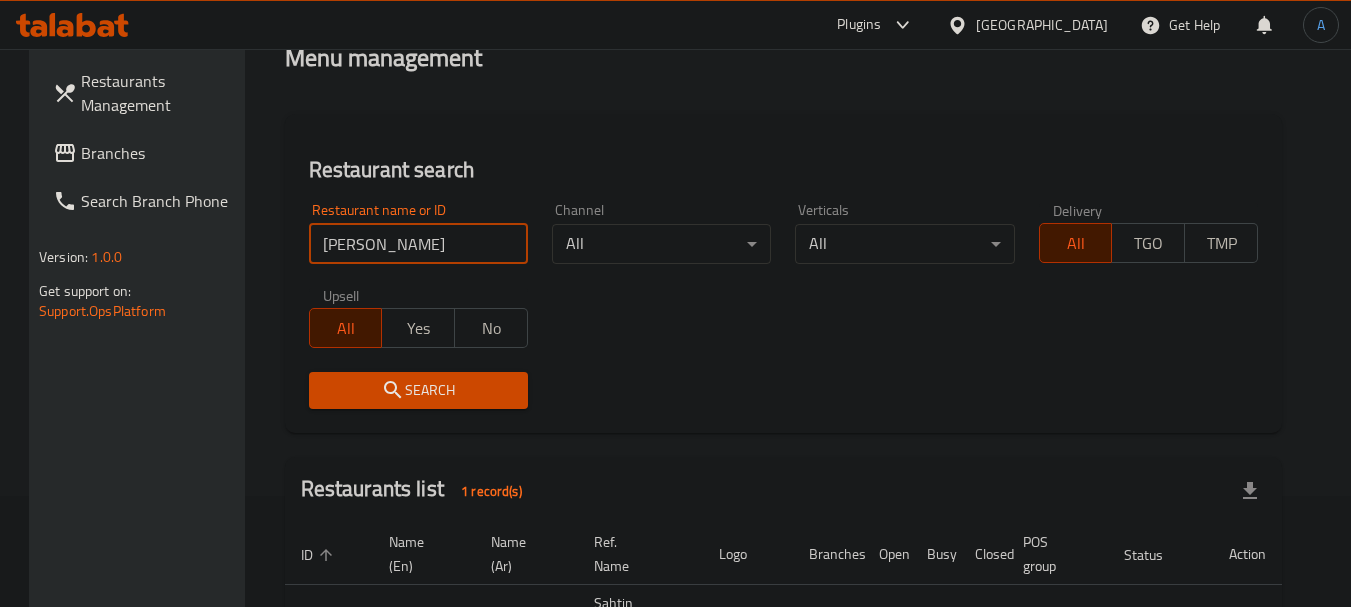 scroll, scrollTop: 285, scrollLeft: 0, axis: vertical 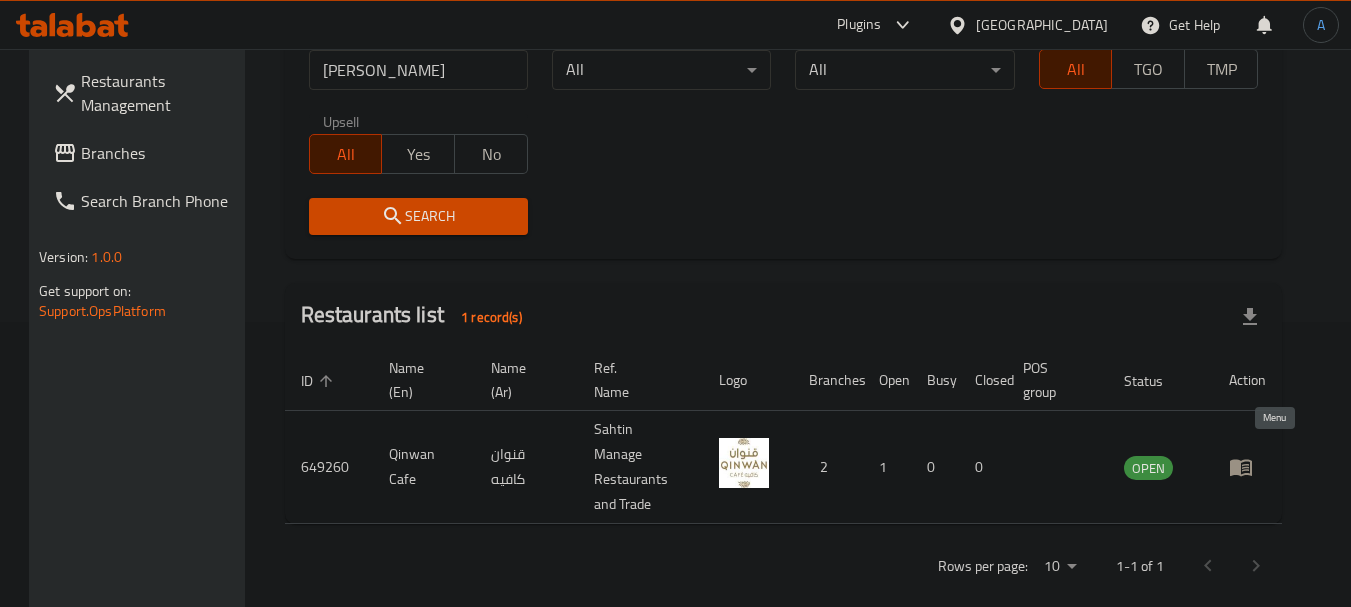 click 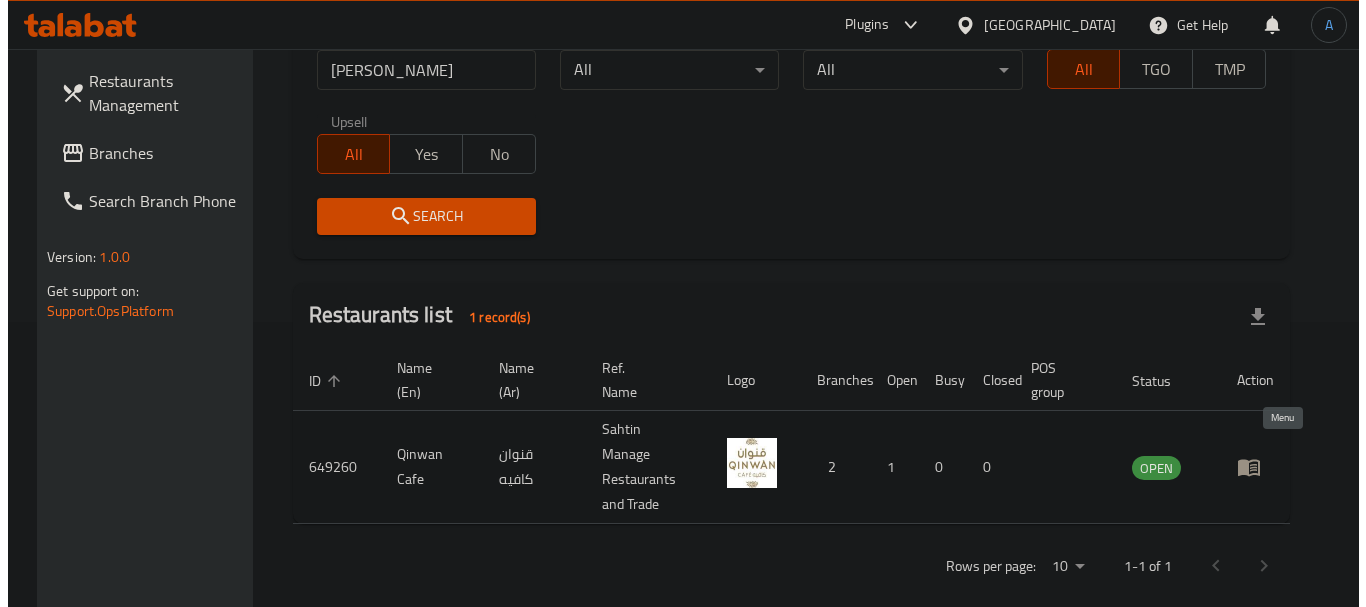 scroll, scrollTop: 0, scrollLeft: 0, axis: both 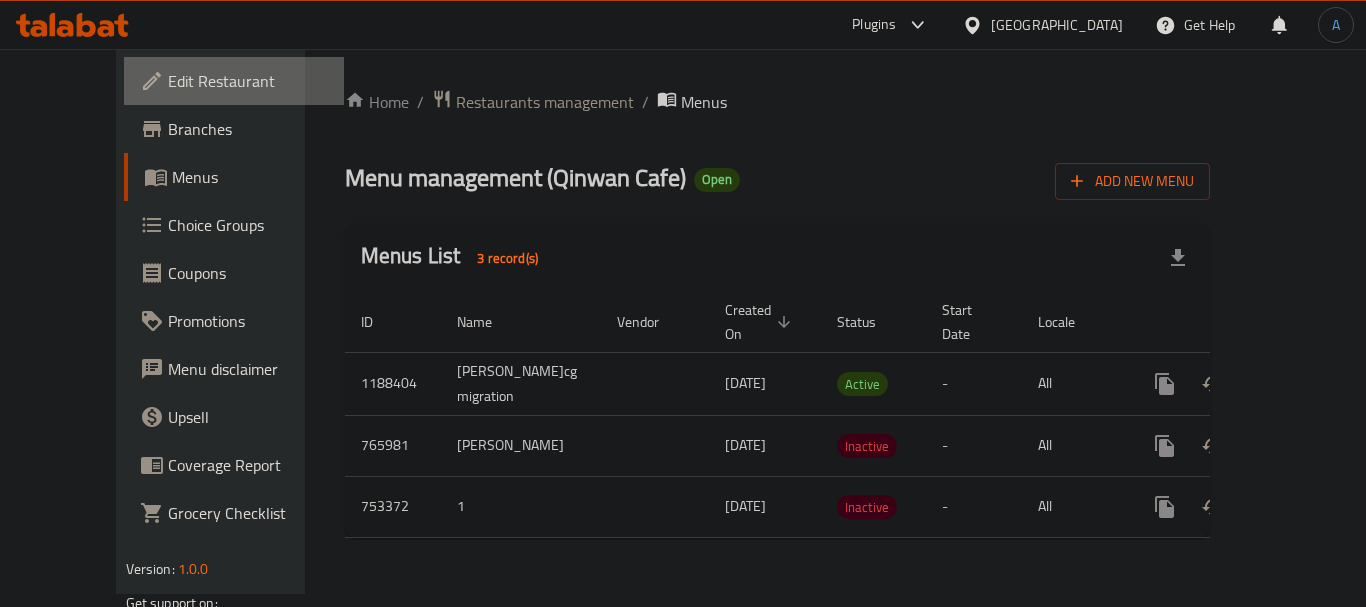 click on "Edit Restaurant" at bounding box center [248, 81] 